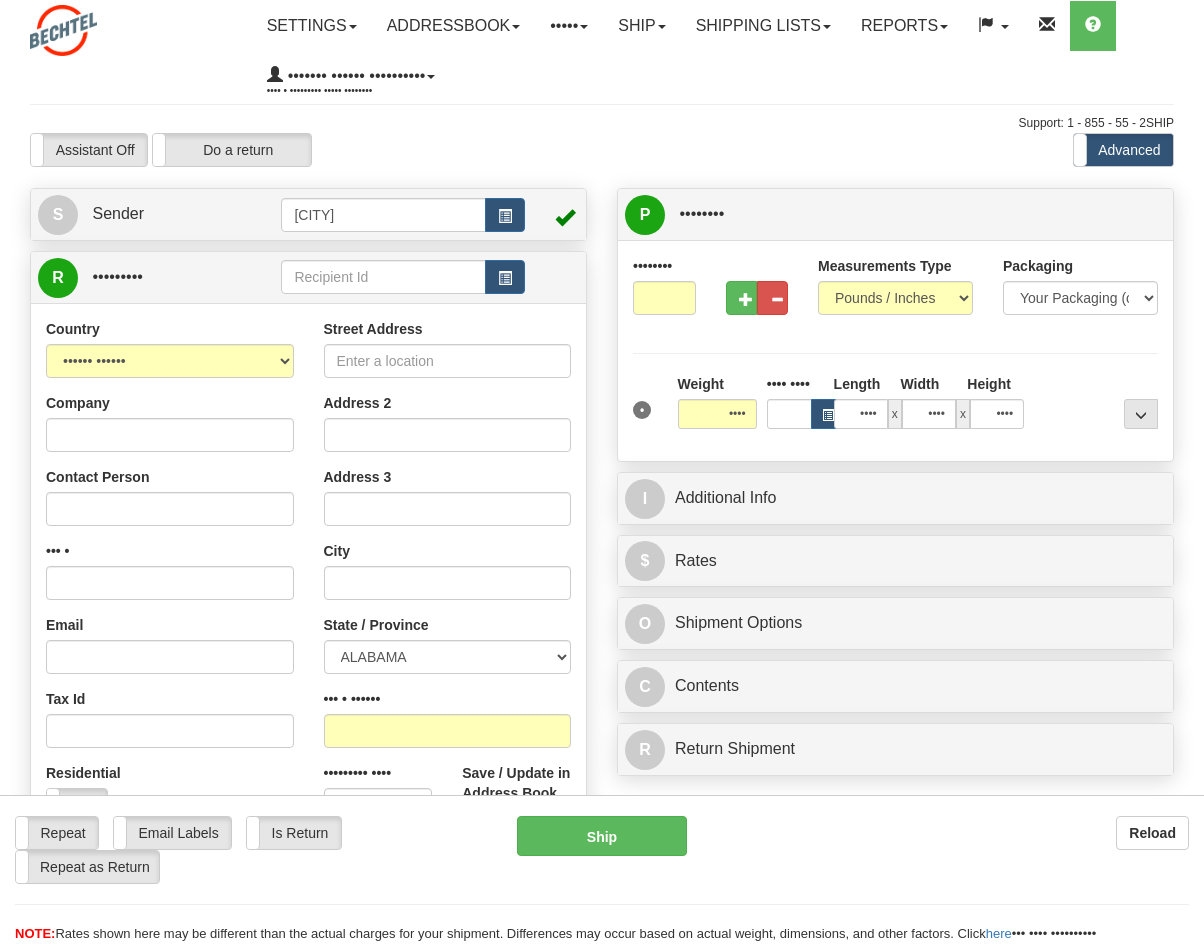 scroll, scrollTop: 0, scrollLeft: 0, axis: both 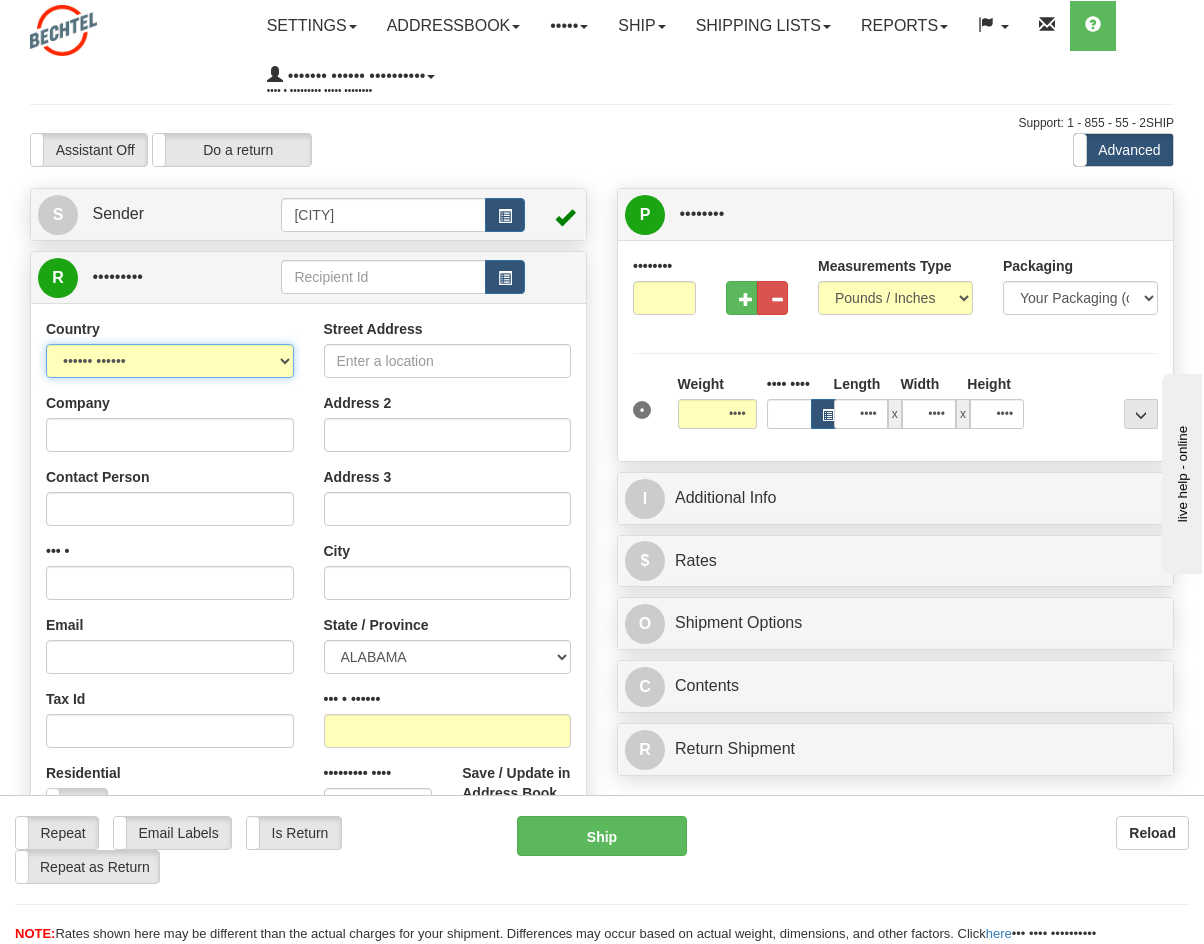 click on "•••••••••••
••••• •••••••
•••••••
•••••••
•••••••• •••••
•••••••
••••••
••••••••
••••••• ••• •••••••
•••••••••
•••••••
•••••
•••••••••
•••••••
••••••••••
••••••
•••••••
•••••••
••••••••••
••••••••
•••••••
•••••••
••••••
•••••
•••••••
••••••
•••••••
•••••••• ••••• ••••••••• ••• ••••
••••••
••••••••
•••••• ••••••
••••••
••••••• •••••• ••••• •••••••••
••••••• •••••• •••••••
••••••
••••••••
••••••• ••••
•••••••
••••••••
••••••••
••••••
•••••• •••••••
•••• •••••
•••••• •••••••
••••••• ••••••• ••••••••
••••
•••••
•••••
••••••••• ••••••
••••• ••••••••• •••••••
••••••••
•••••••
•••••
•••••• •••••••••• •••••••• ••
•••• •••••••
••••• ••••
•••••••
•••••••
••••••
••••• ••••••••
•••••••
••••••••
••••••••
••••••••• ••••••••
•••• •••••
•••••••
•••••
•• ••••••••
•••••••••• ••••••
•••••••
•••••••
••••••••
•••••••• ••••••• ••••••••••
••••• •••••••
••••
•••••••
••••••" at bounding box center (170, 361) 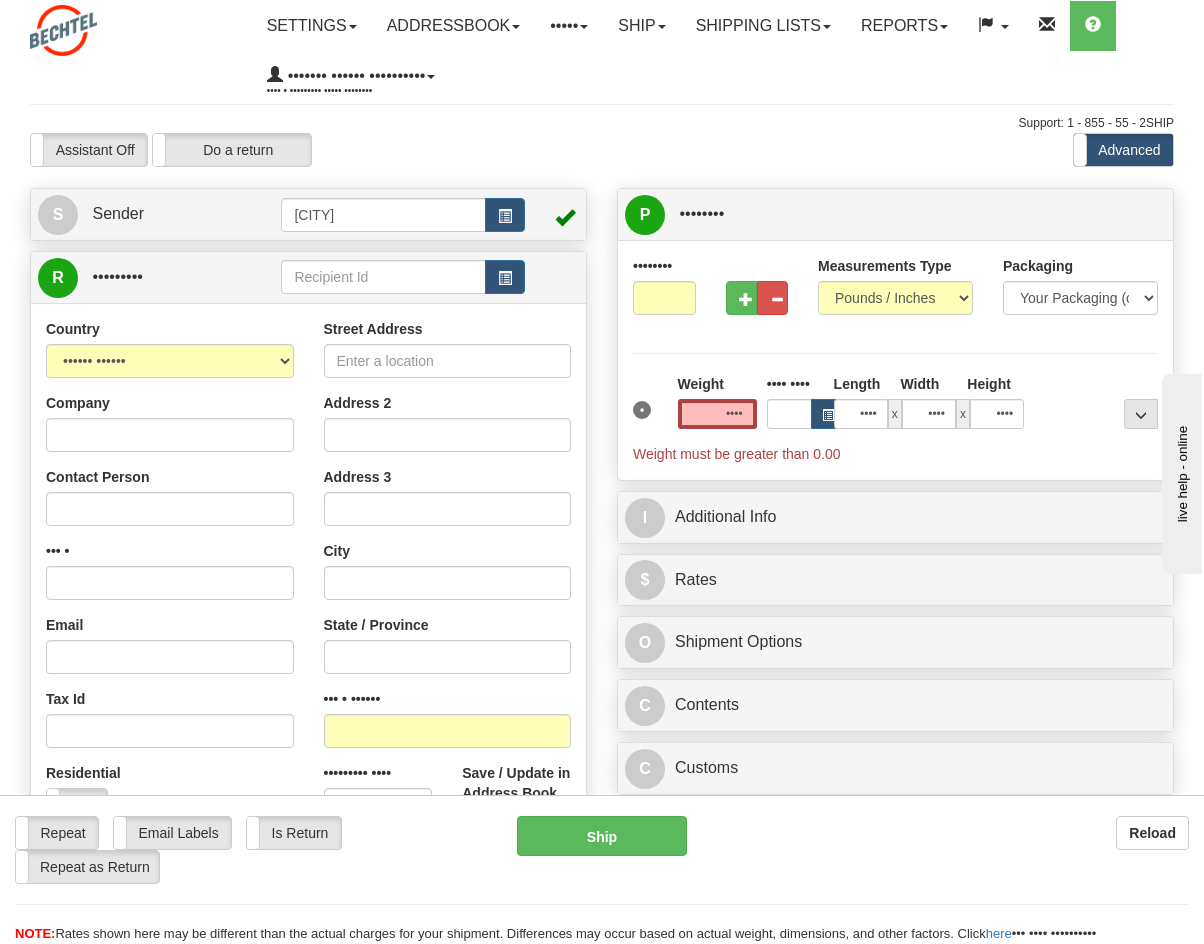 click on "[STREET_ADDRESS]
[ADDRESS_2]
[ADDRESS_3]
[CITY]
[STATE_PROVINCE]
[ZIP_POSTAL]
[RECIPIENT_TYPE]
Yes No" at bounding box center (448, 588) 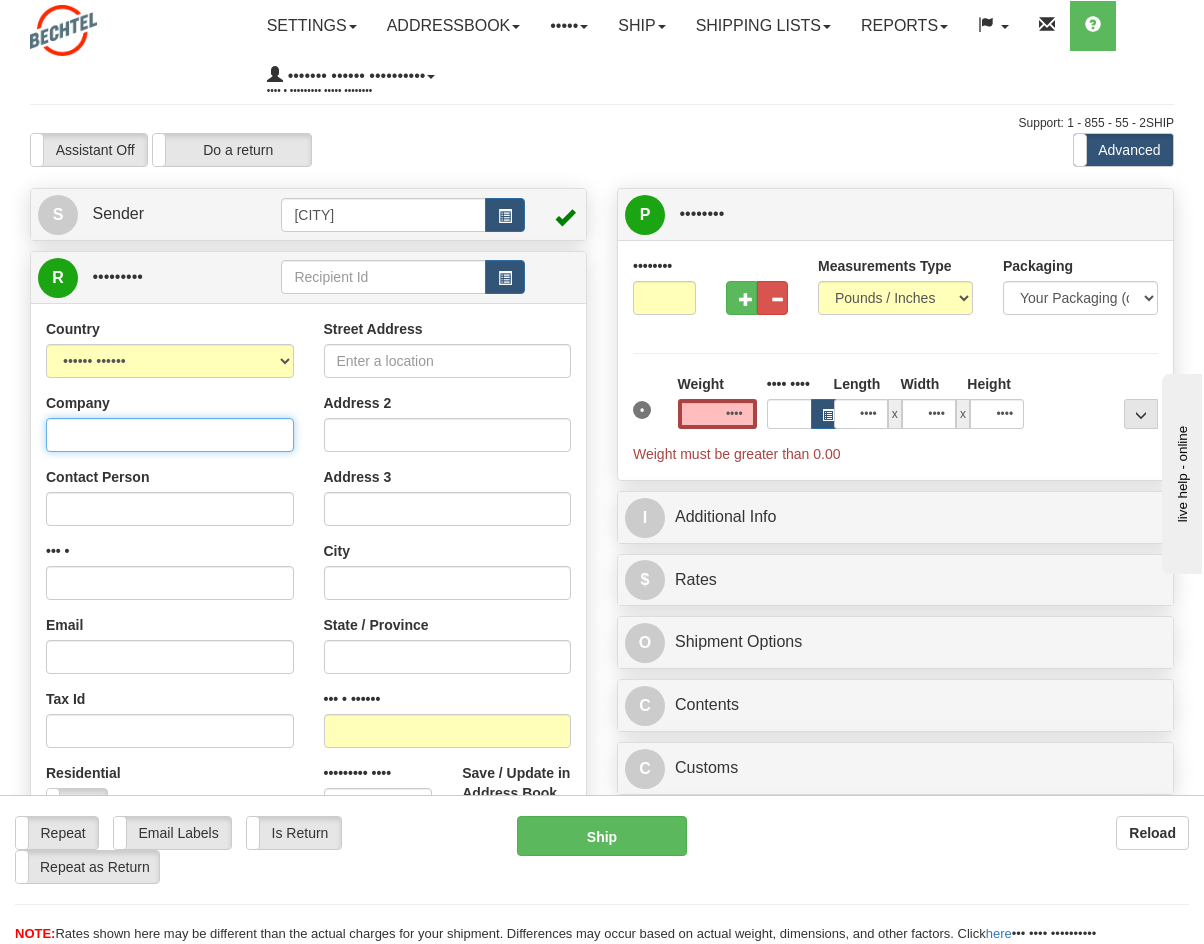 click on "Company" at bounding box center [170, 435] 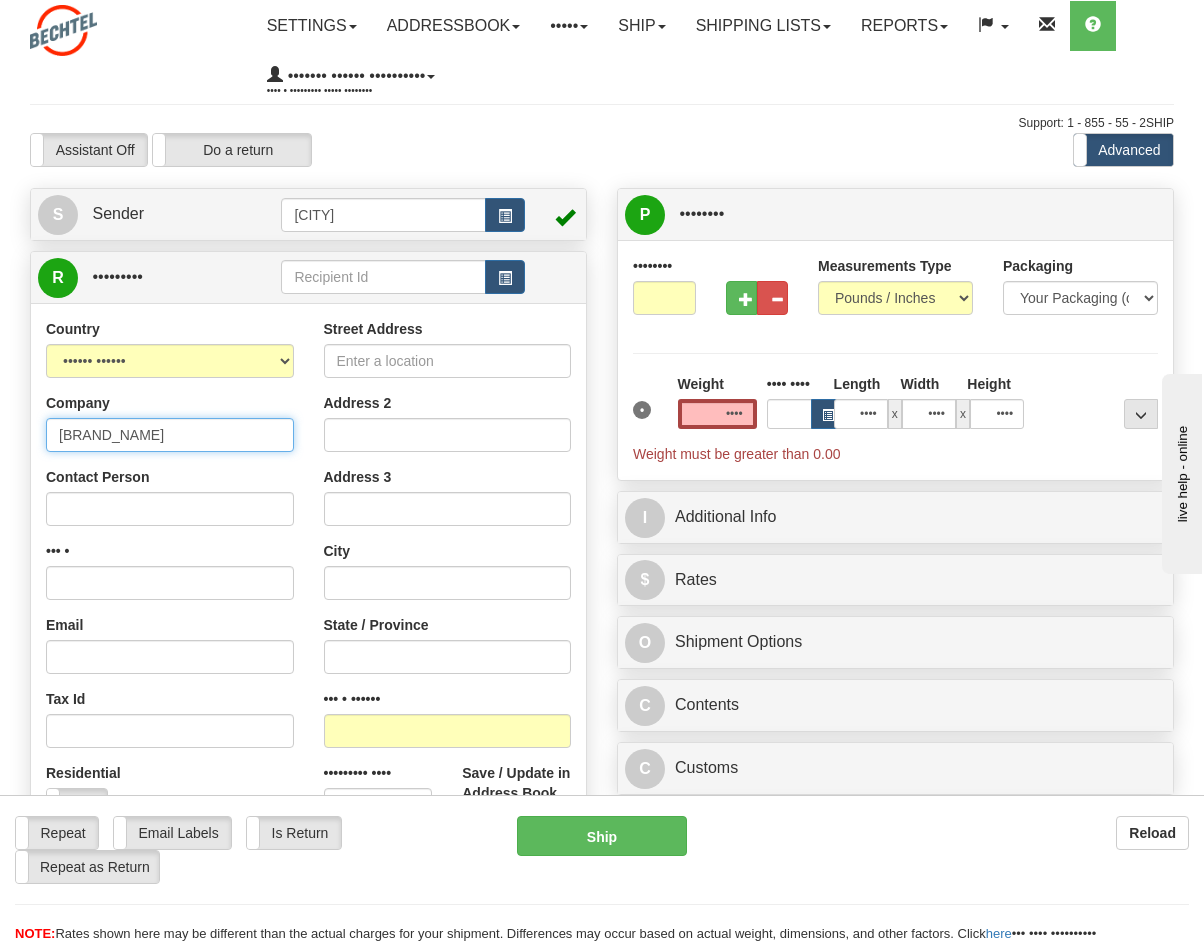 type on "[BRAND_NAME]" 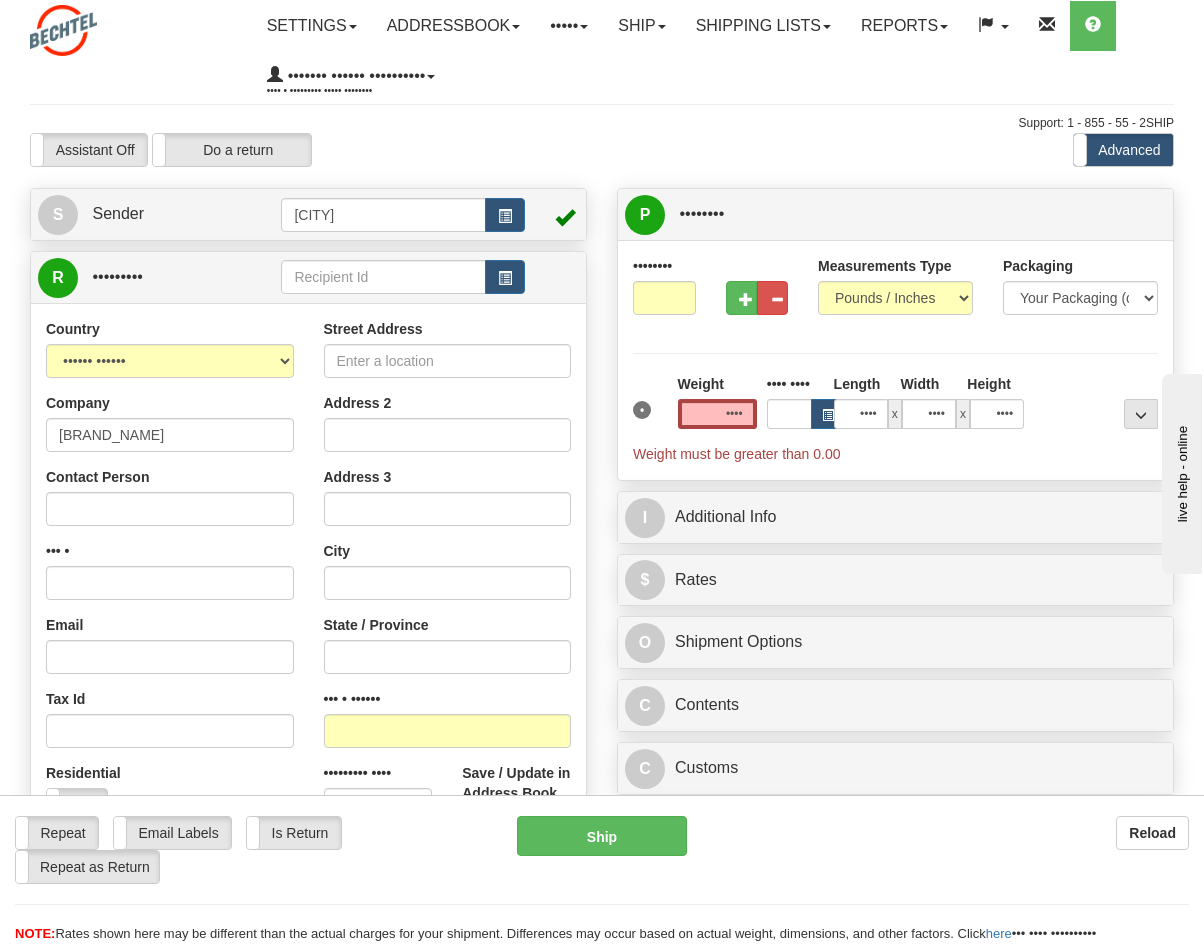click on "Address 2" at bounding box center [170, 422] 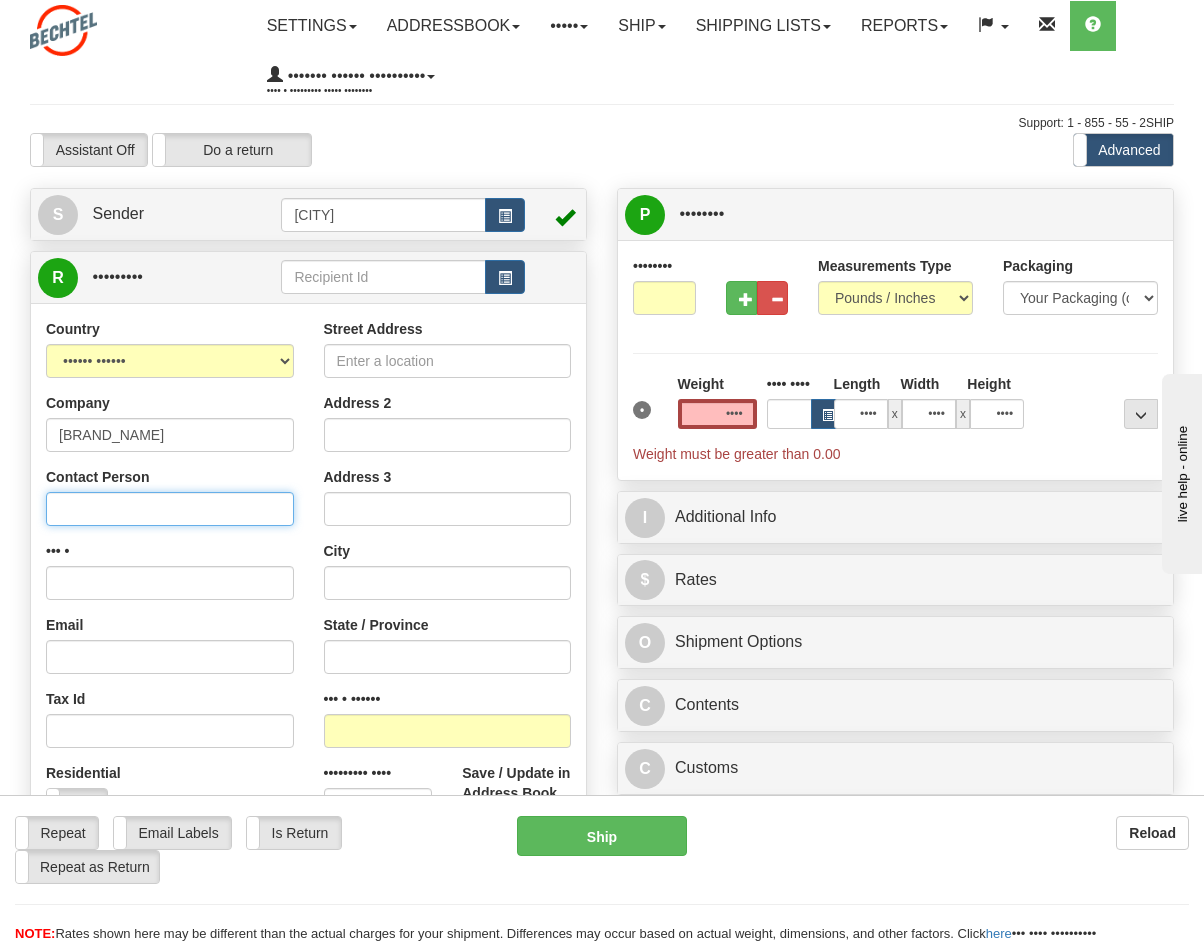 paste on "[FIRST] [LAST]" 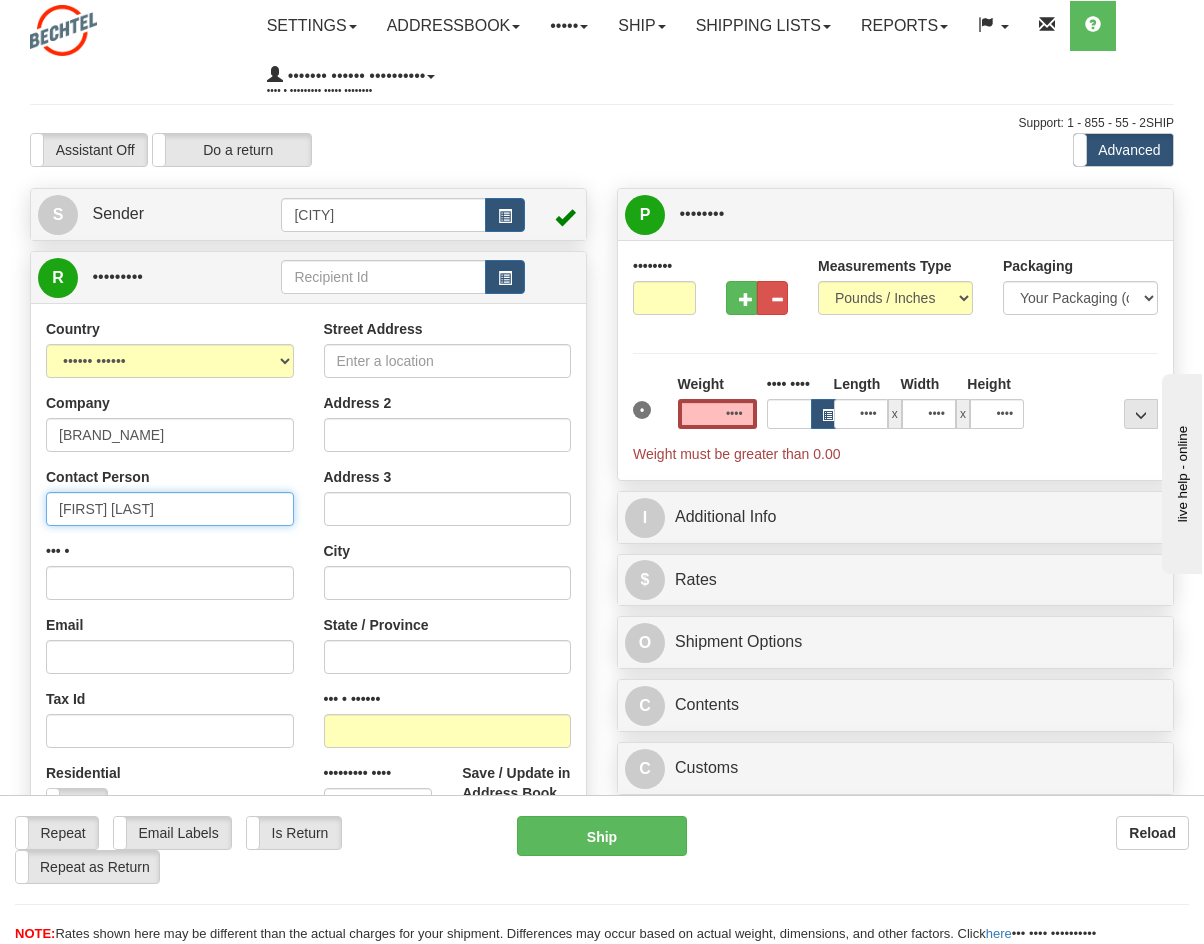 type on "[FIRST] [LAST]" 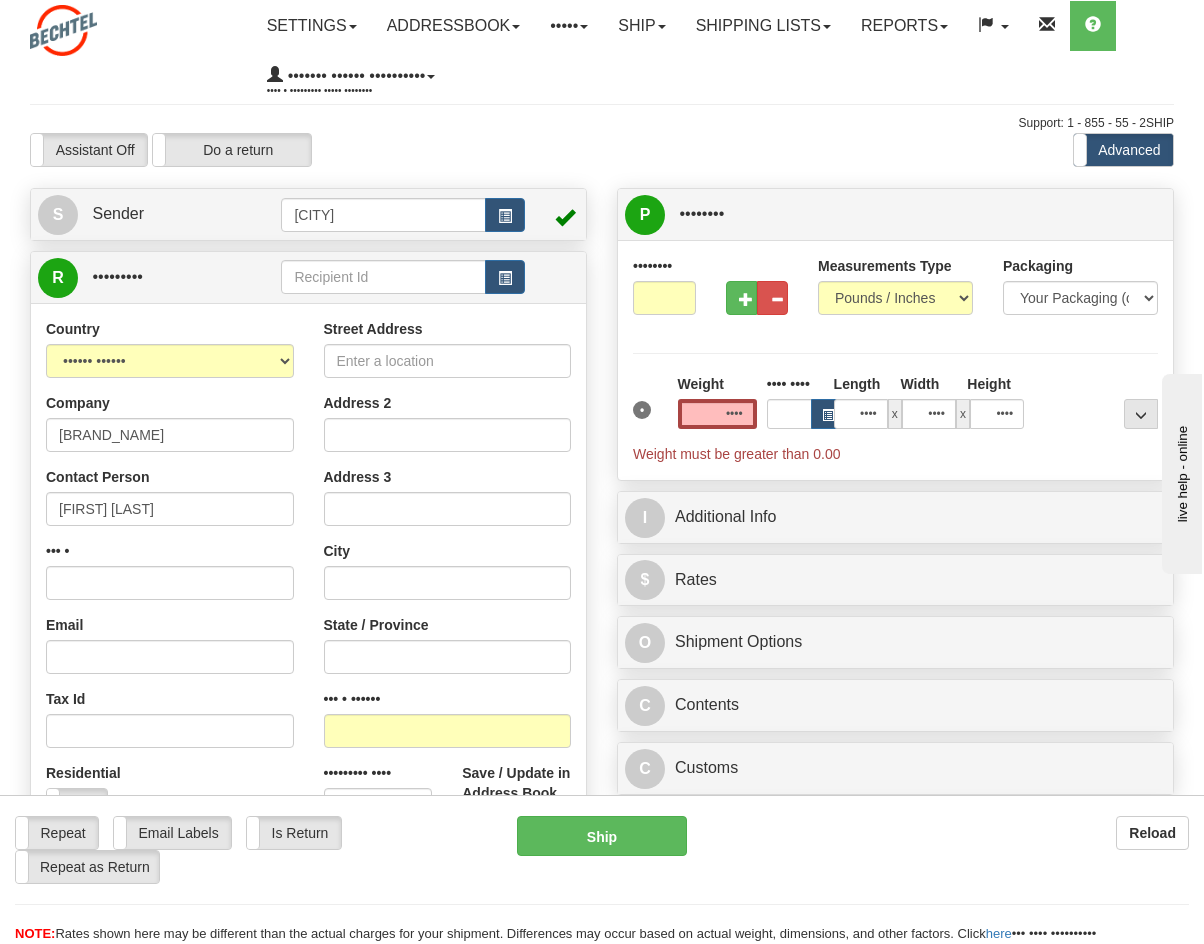 click on "Address 3" at bounding box center (170, 496) 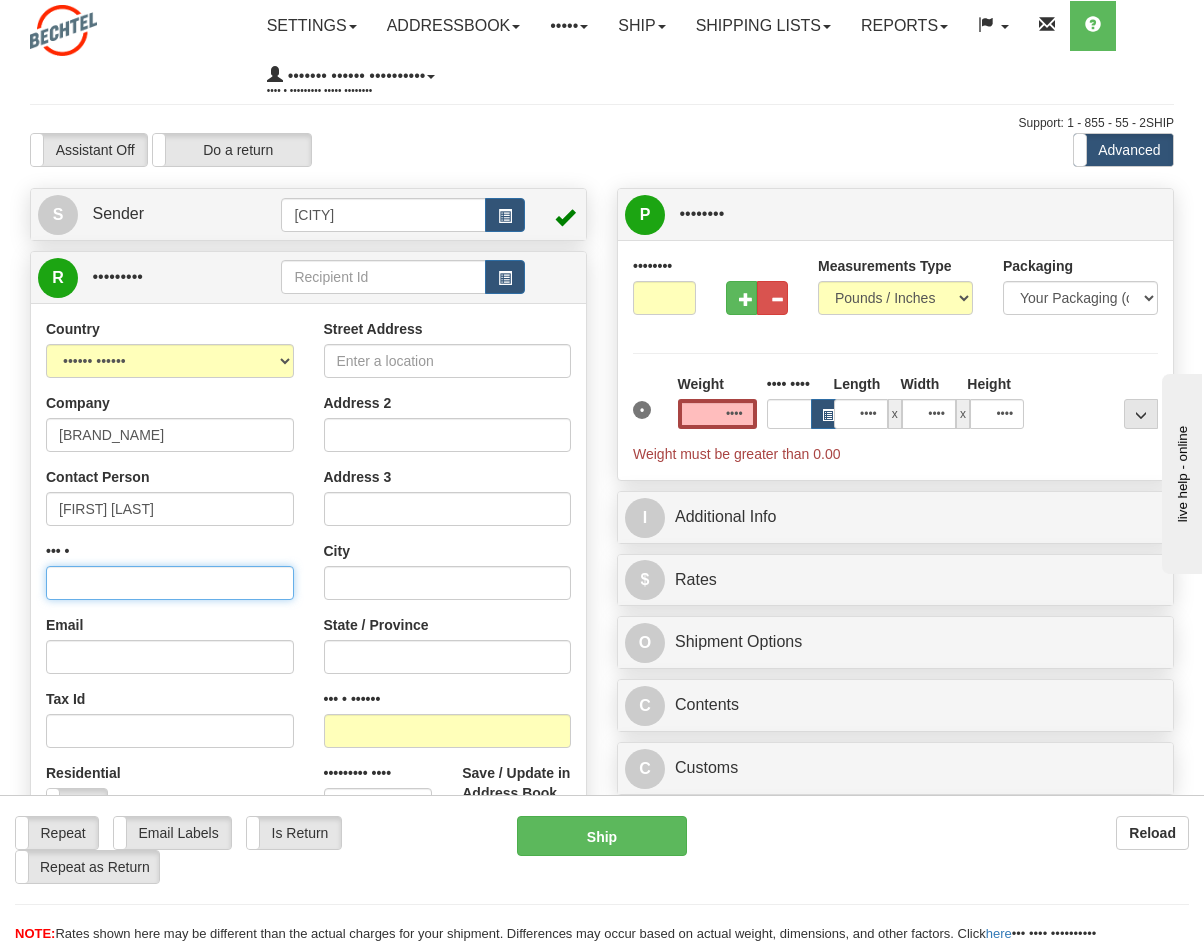 paste on "[PHONE]" 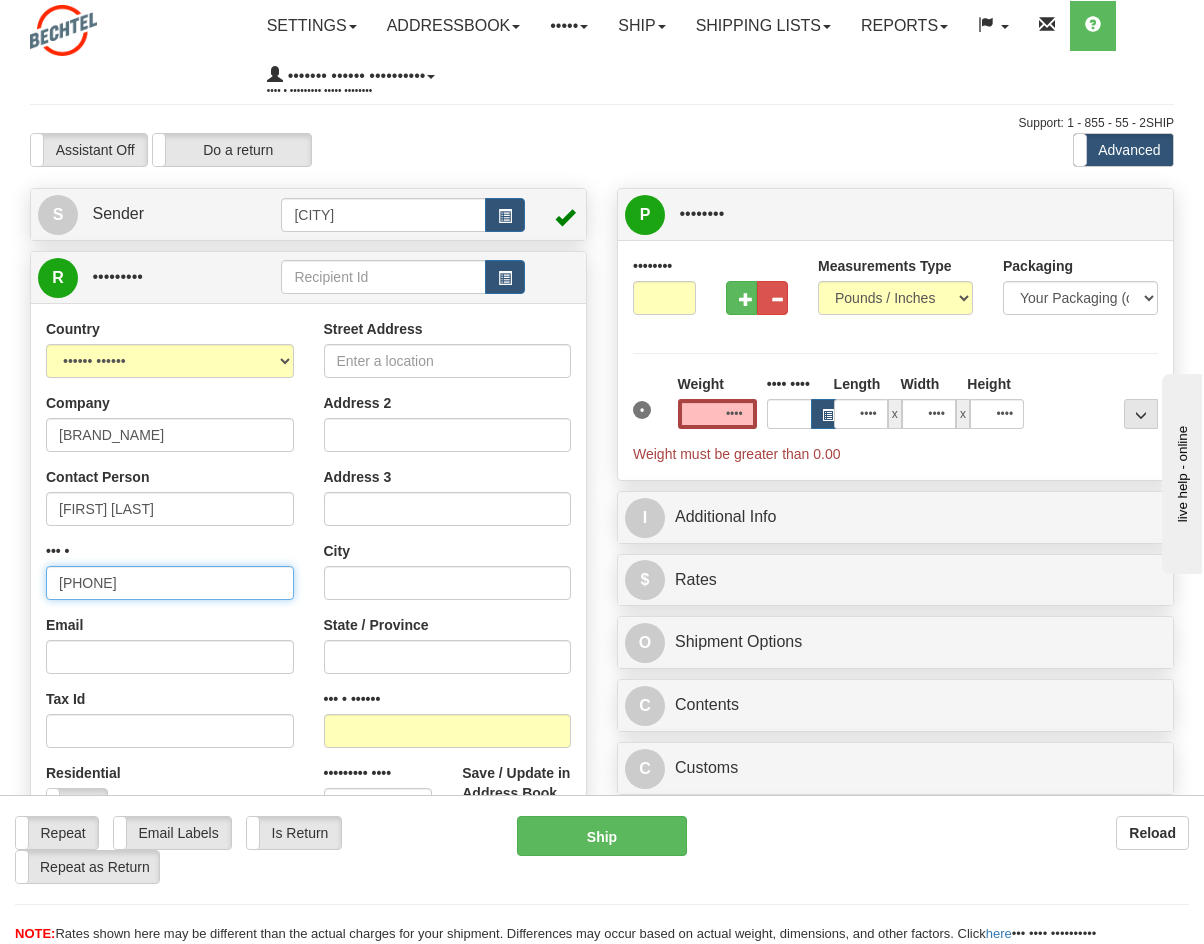 type on "[PHONE]" 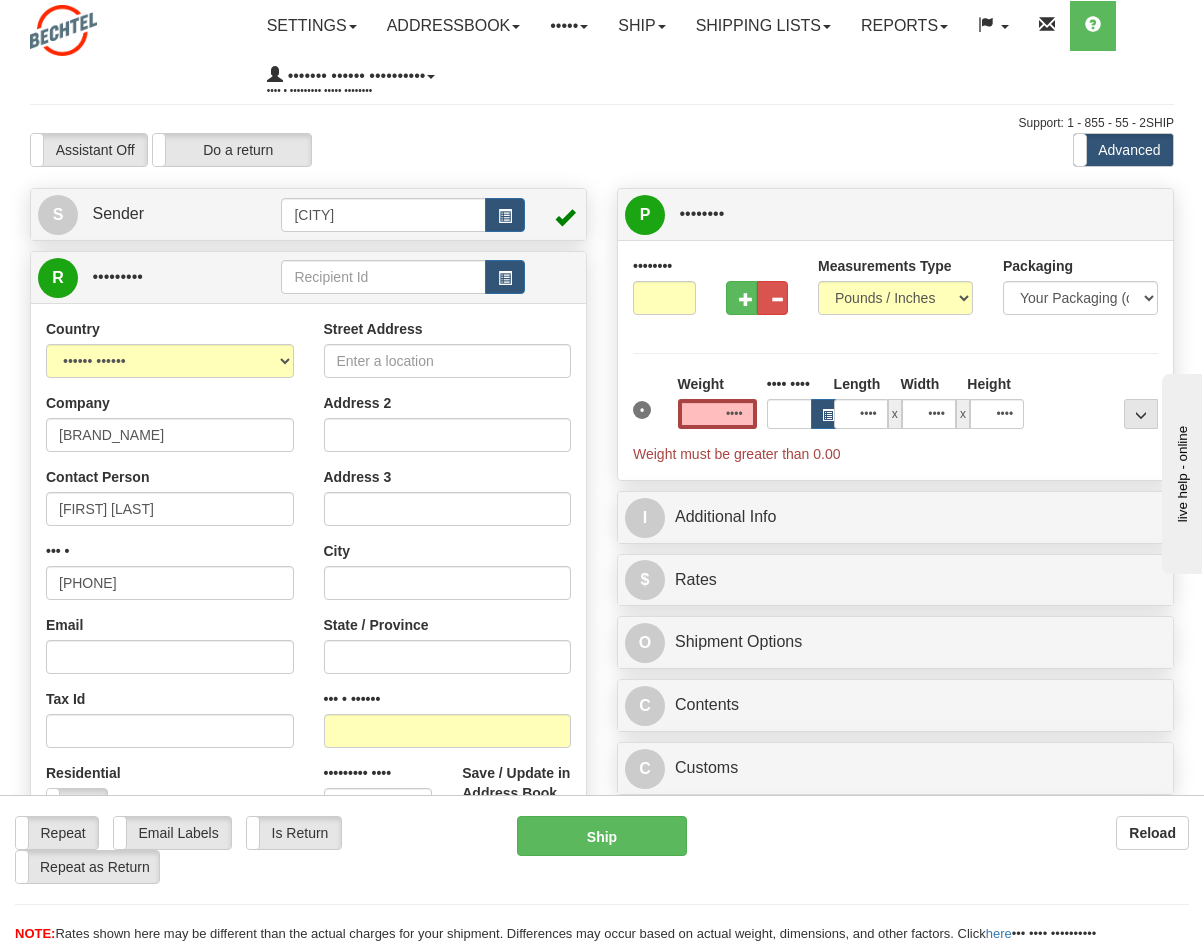 click on "Toggle navigation
Settings
Shipping Preferences
Fields Preferences New" at bounding box center [602, 555] 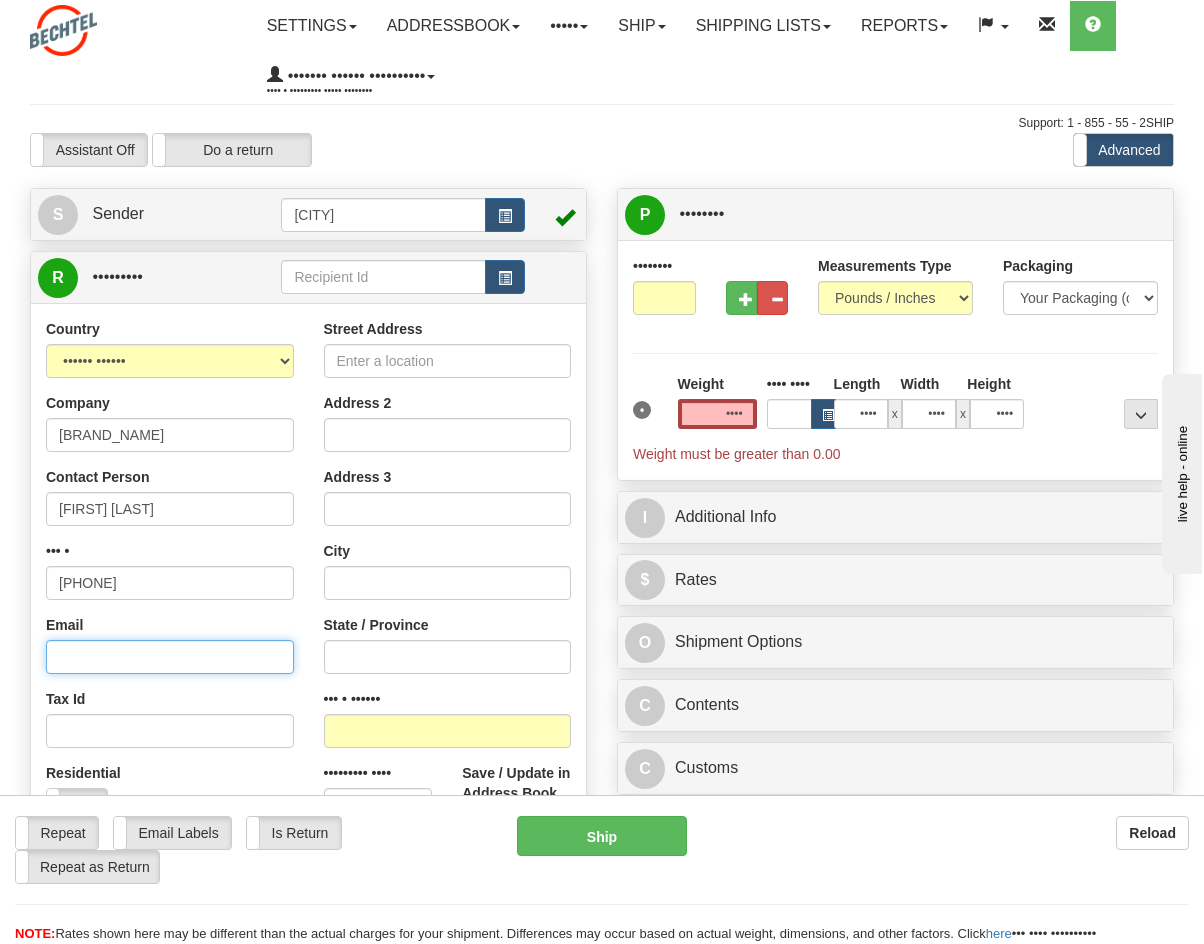 paste on "specialaddress@[EXAMPLE.COM]" 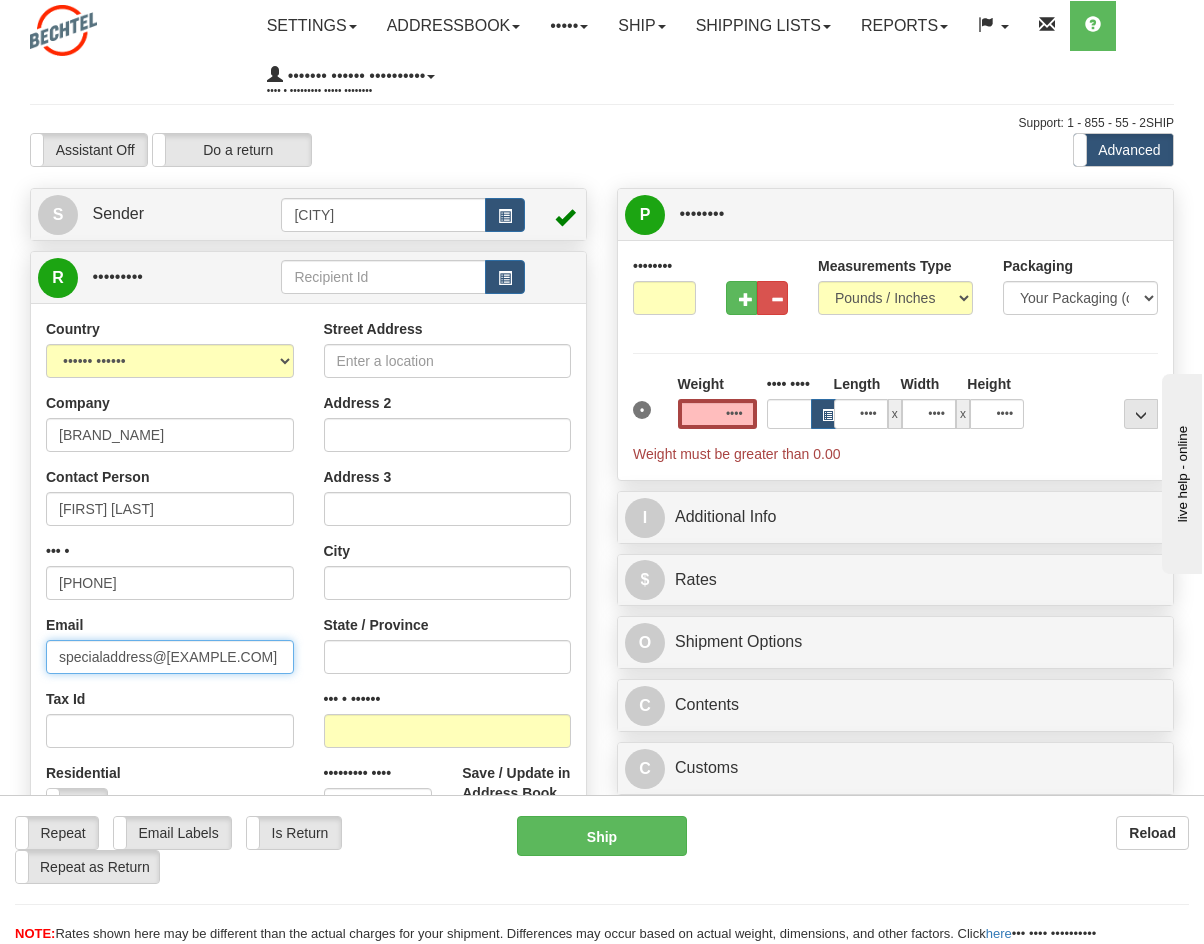 type on "specialaddress@[EXAMPLE.COM]" 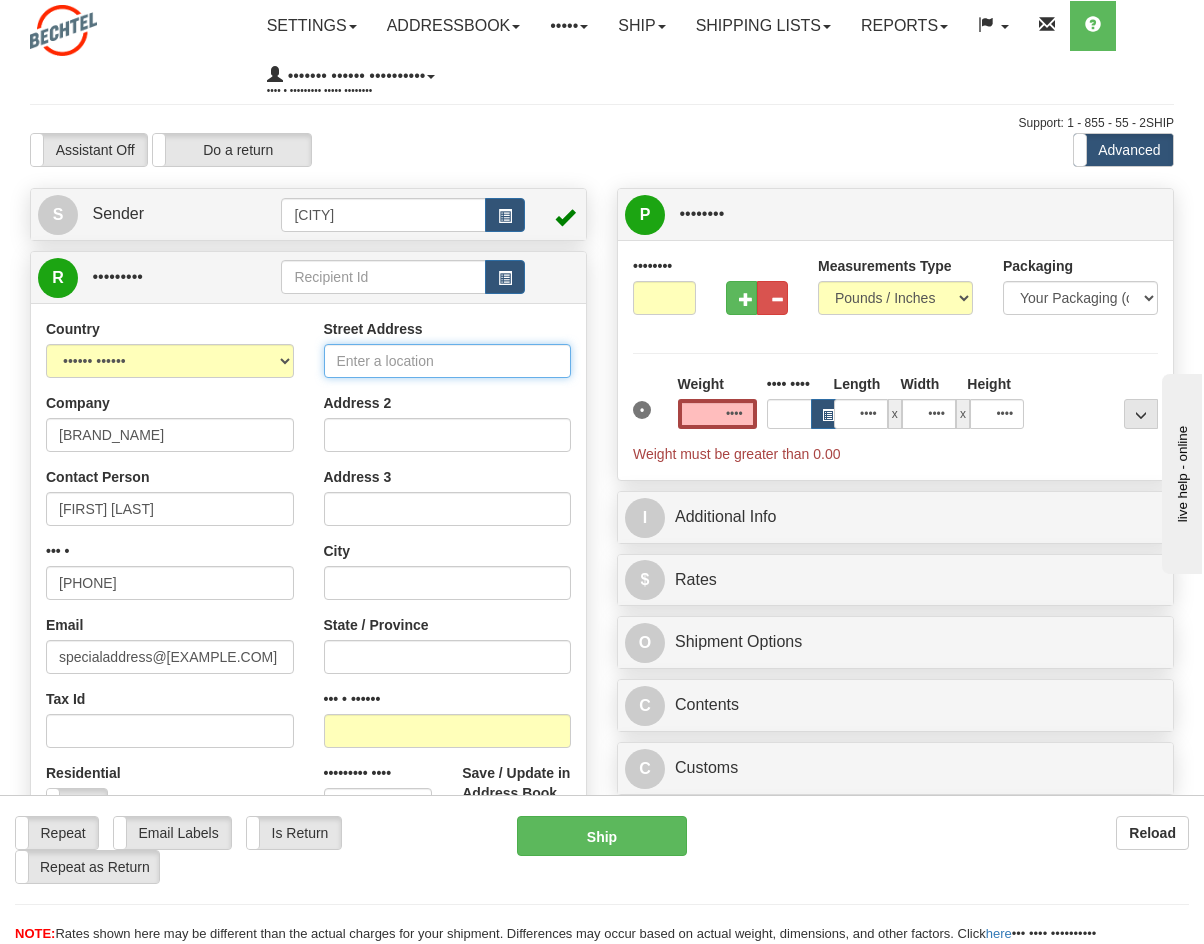 click on "Street Address" at bounding box center (448, 361) 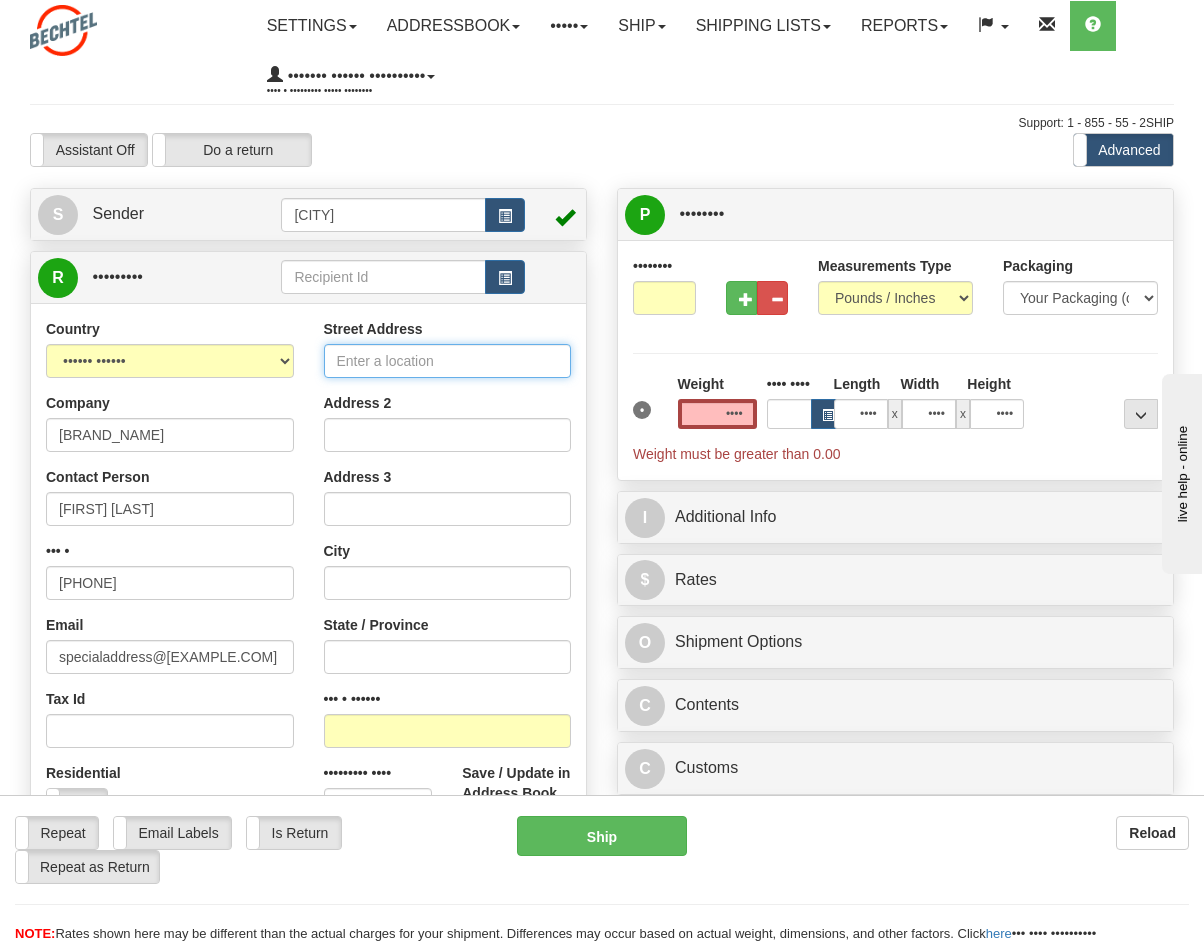 paste on "[LOCATION]" 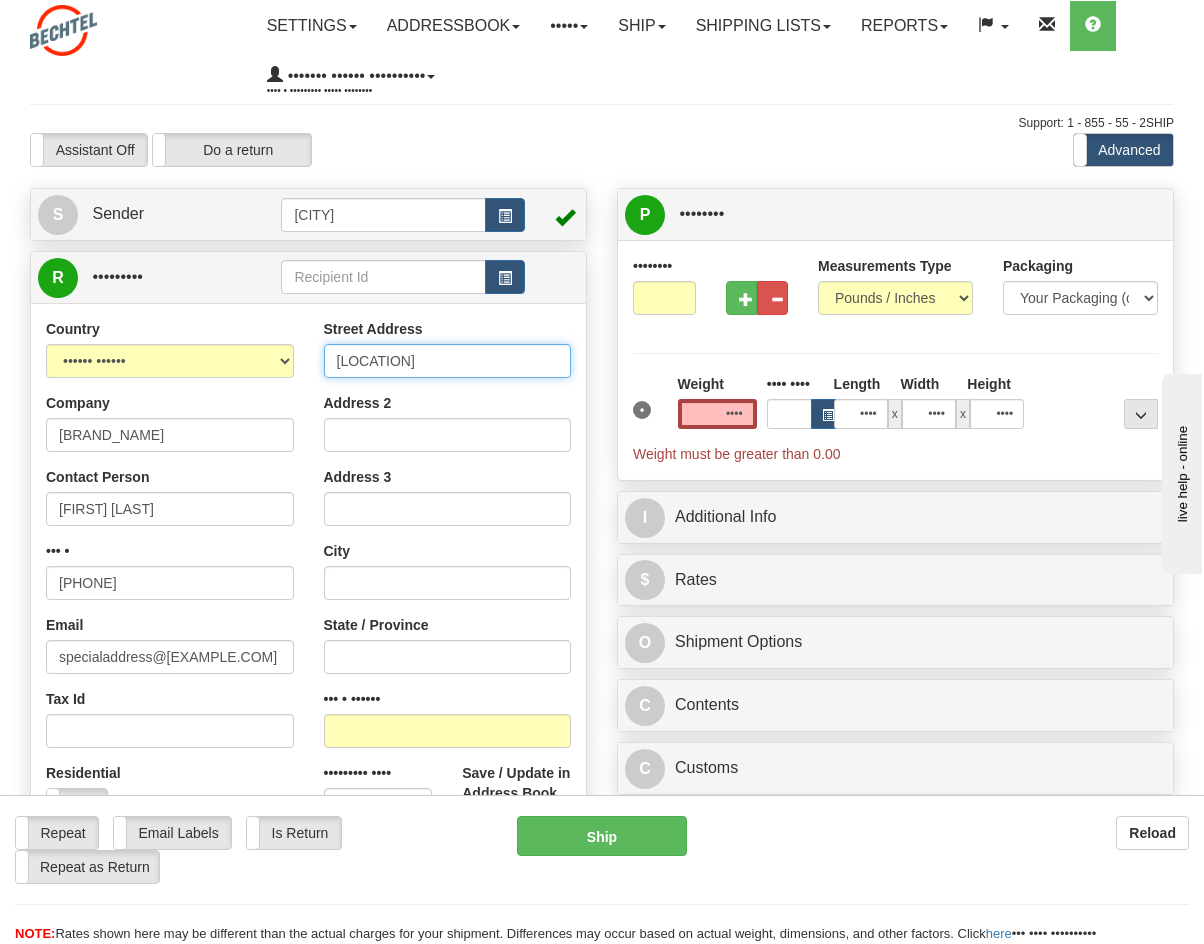 type on "[LOCATION]" 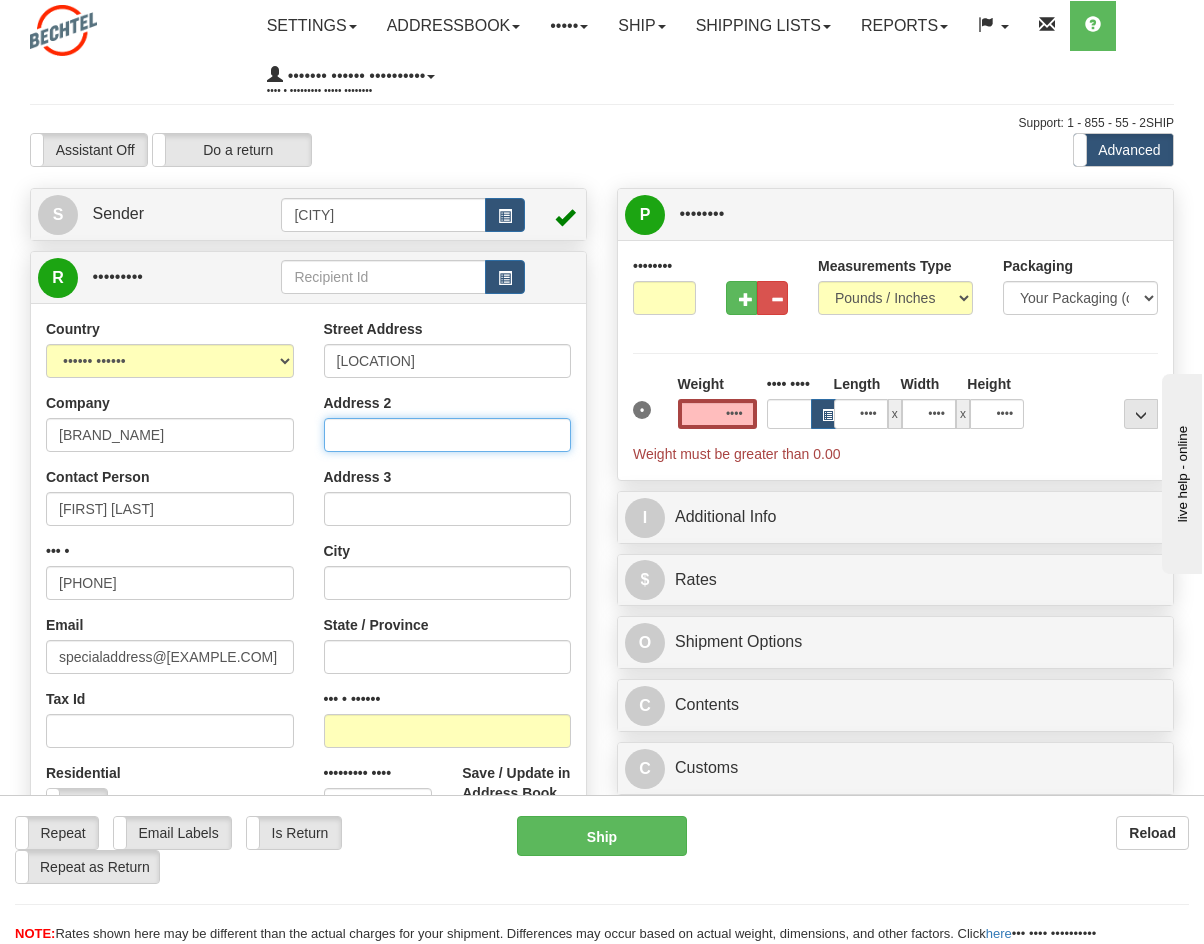 click on "Address 2" at bounding box center (448, 435) 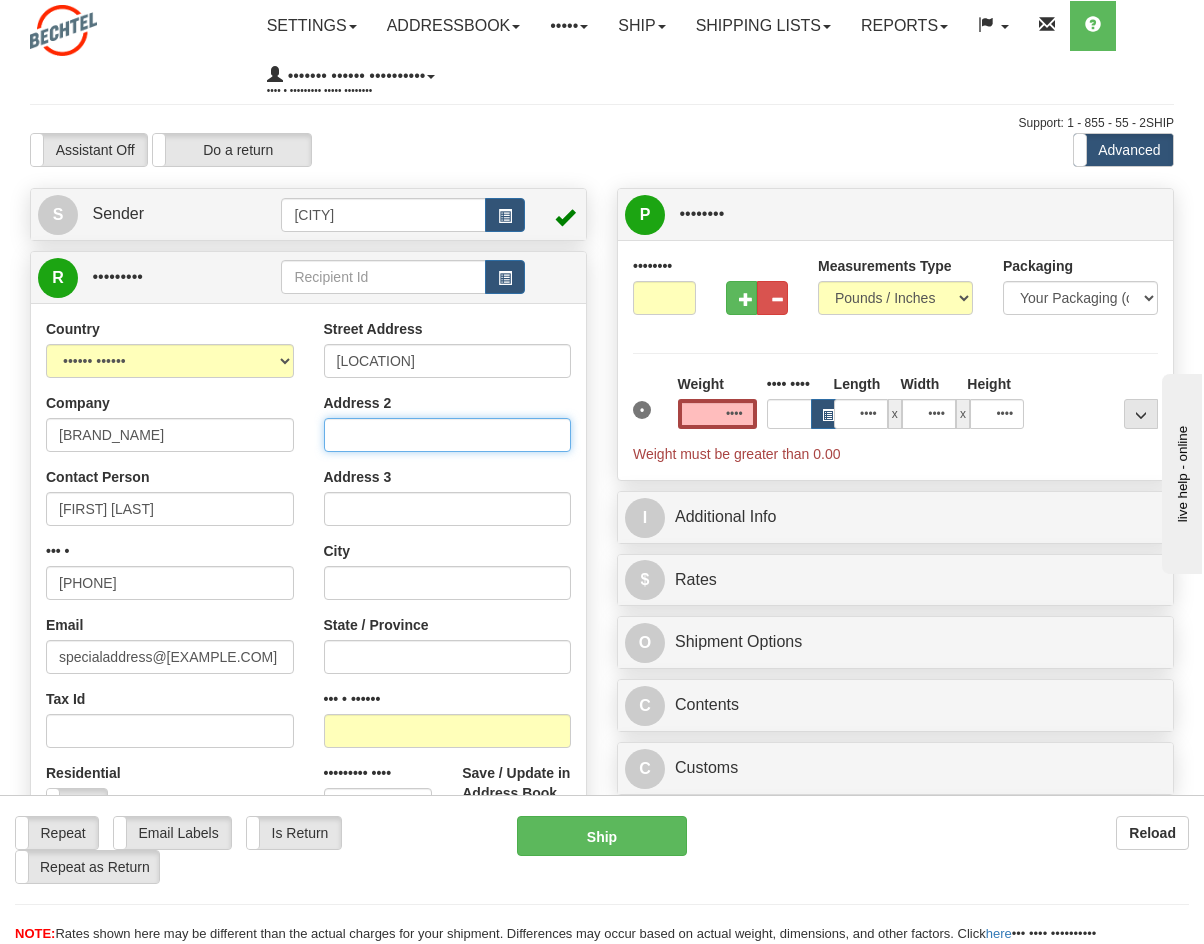 paste on ", [ADDRESS]" 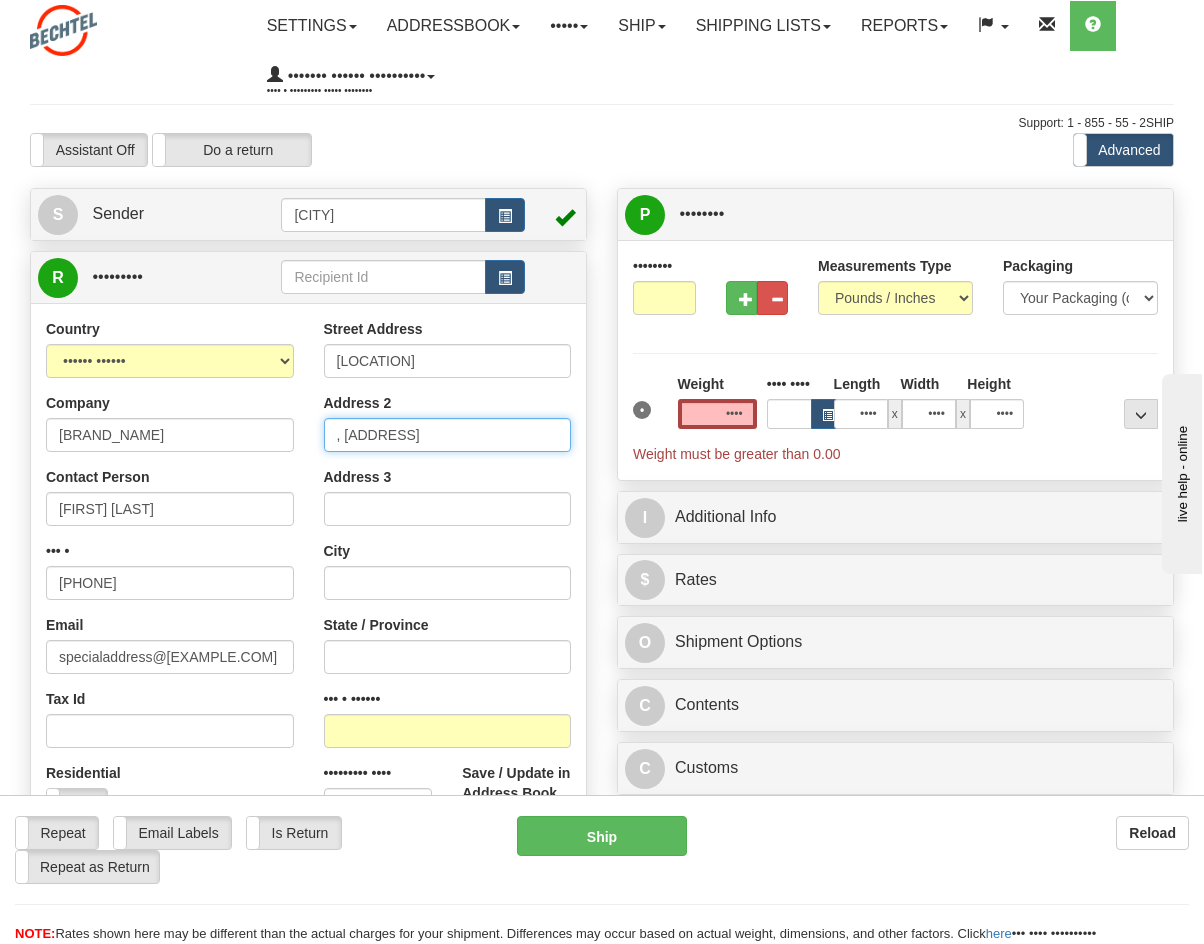 drag, startPoint x: 344, startPoint y: 434, endPoint x: 308, endPoint y: 431, distance: 36.124783 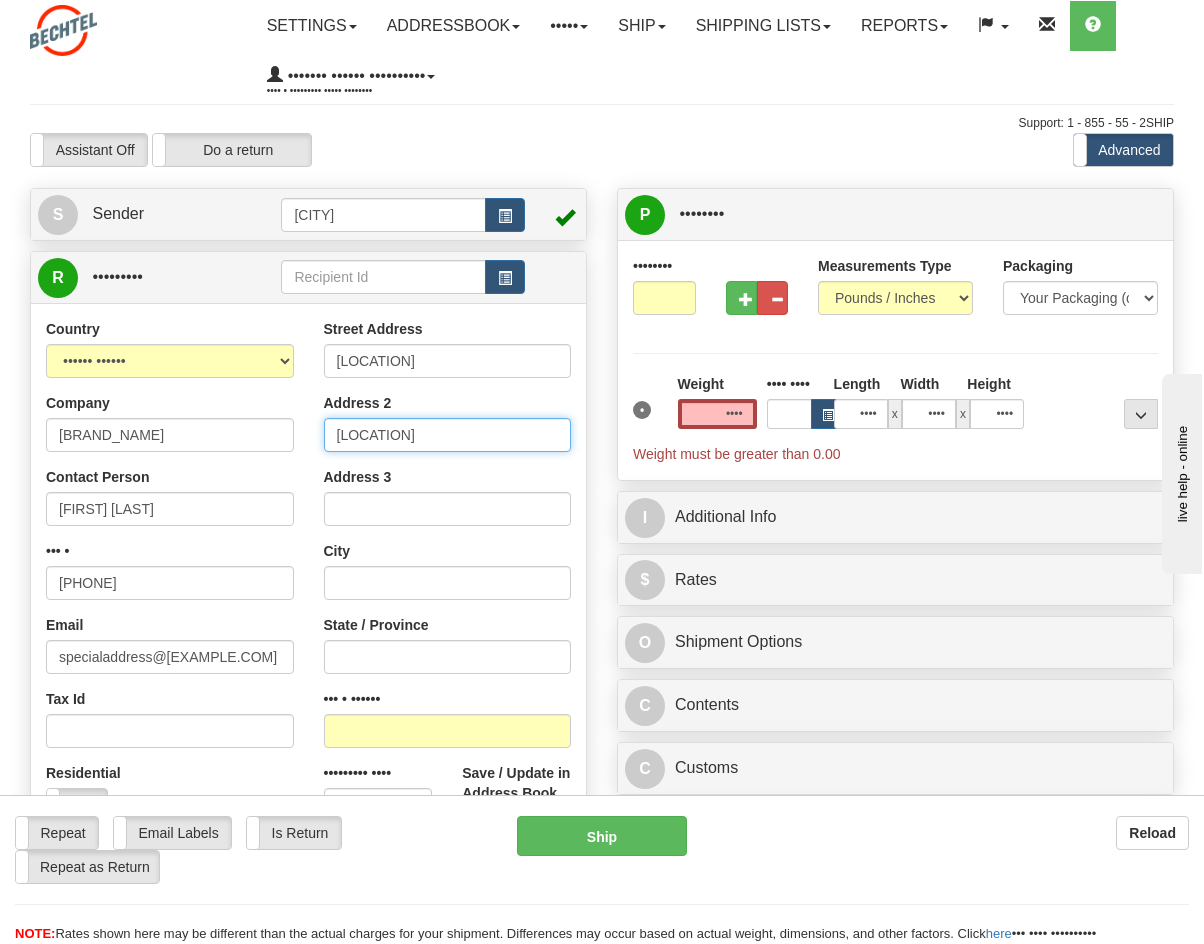 click on "[LOCATION]" at bounding box center (448, 435) 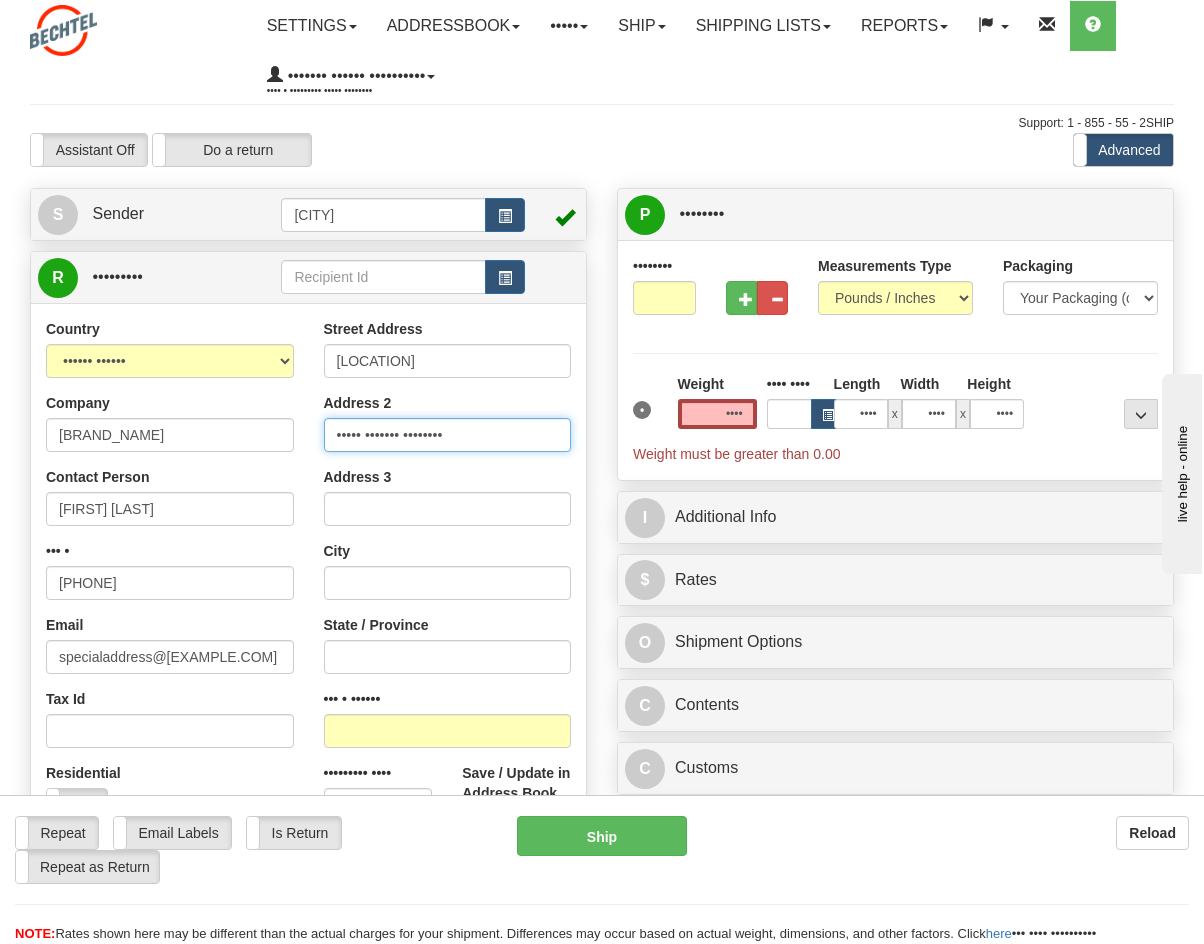 type on "••••• ••••••• ••••••••" 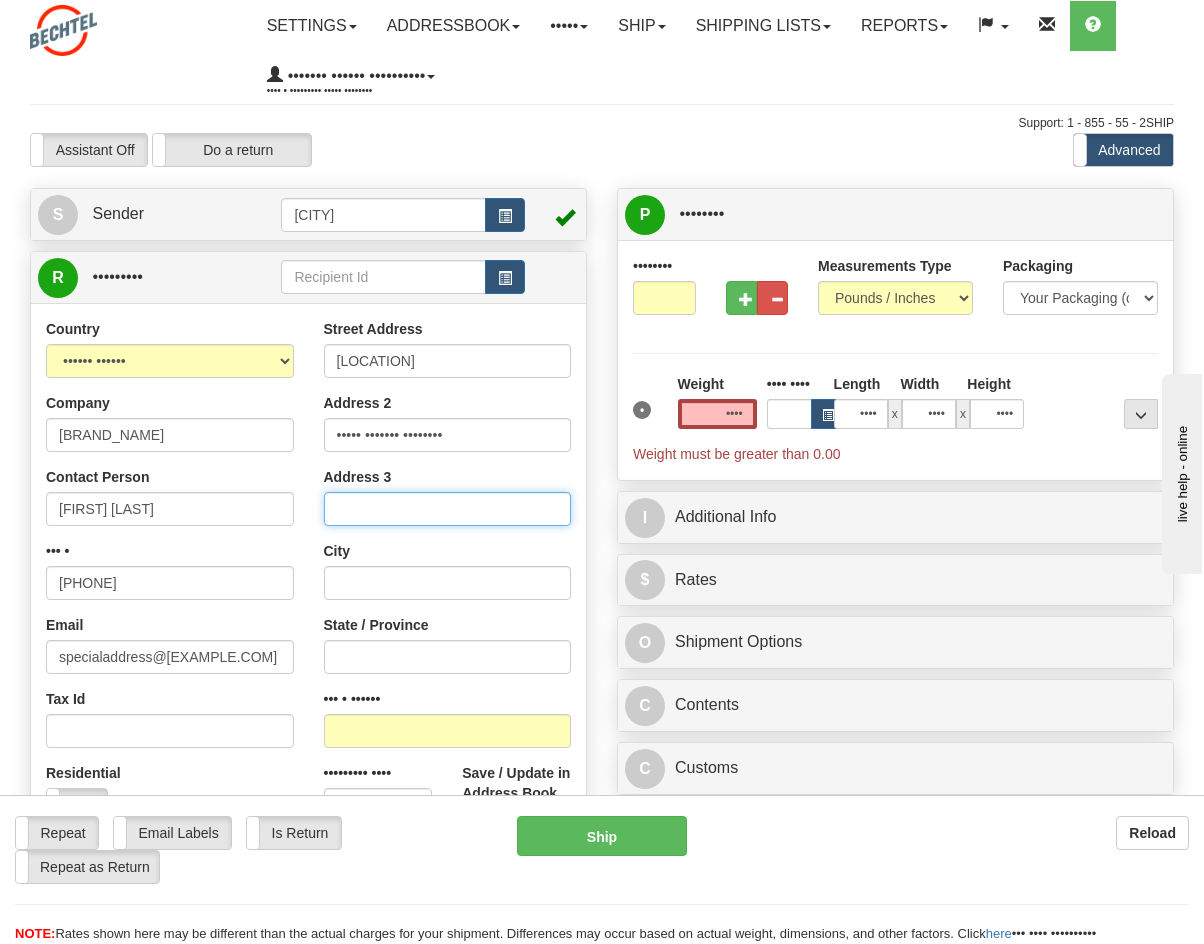 drag, startPoint x: 458, startPoint y: 495, endPoint x: 425, endPoint y: 488, distance: 33.734257 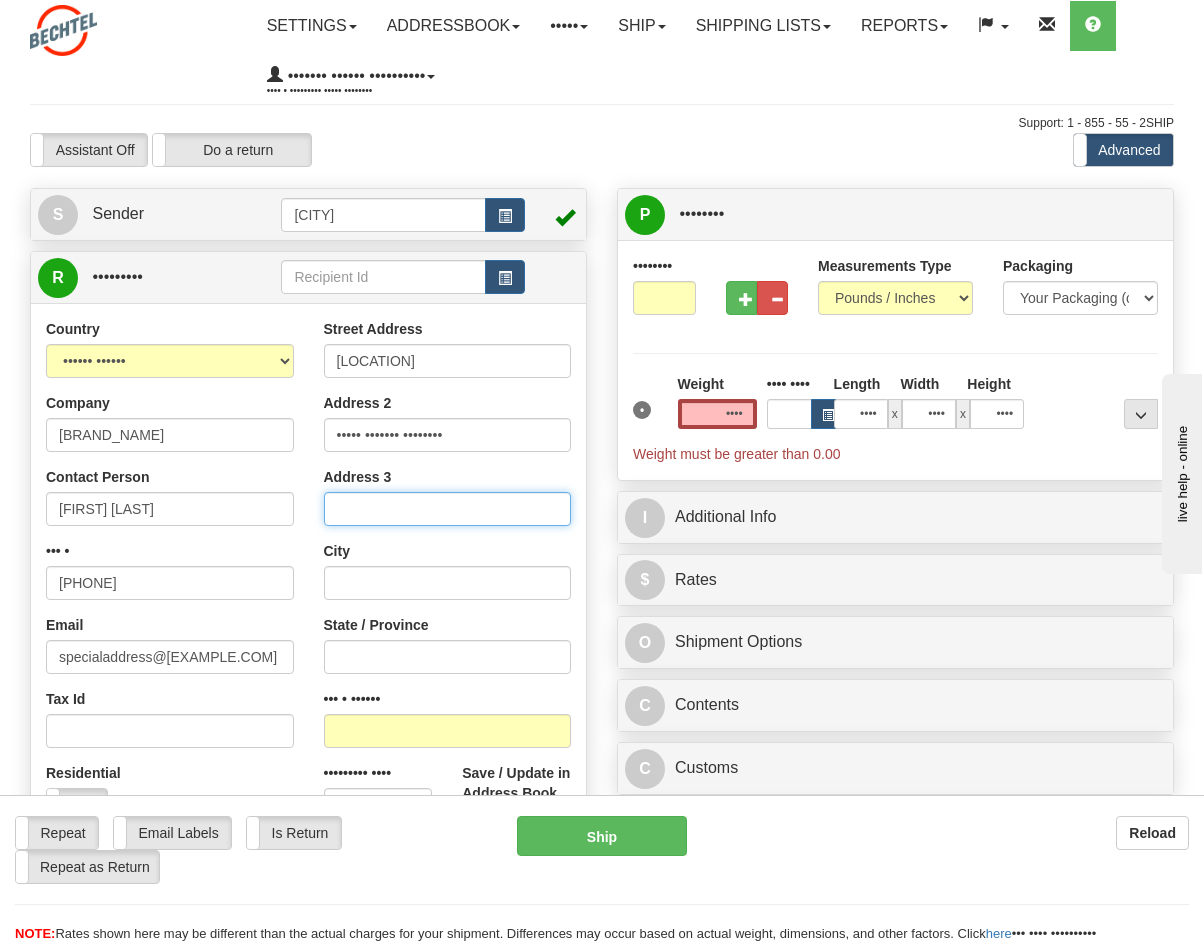 paste on "•••• ••••••" 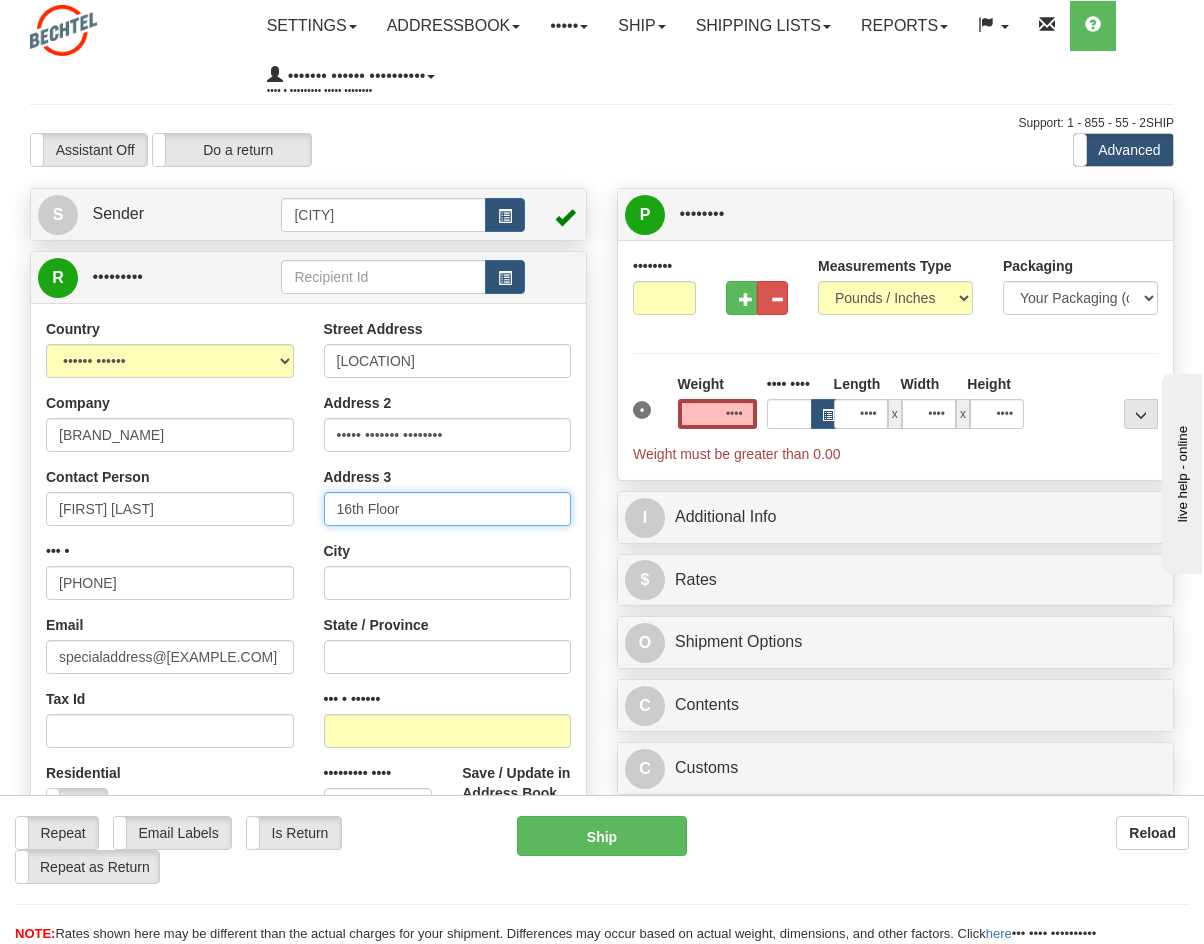type on "16th Floor" 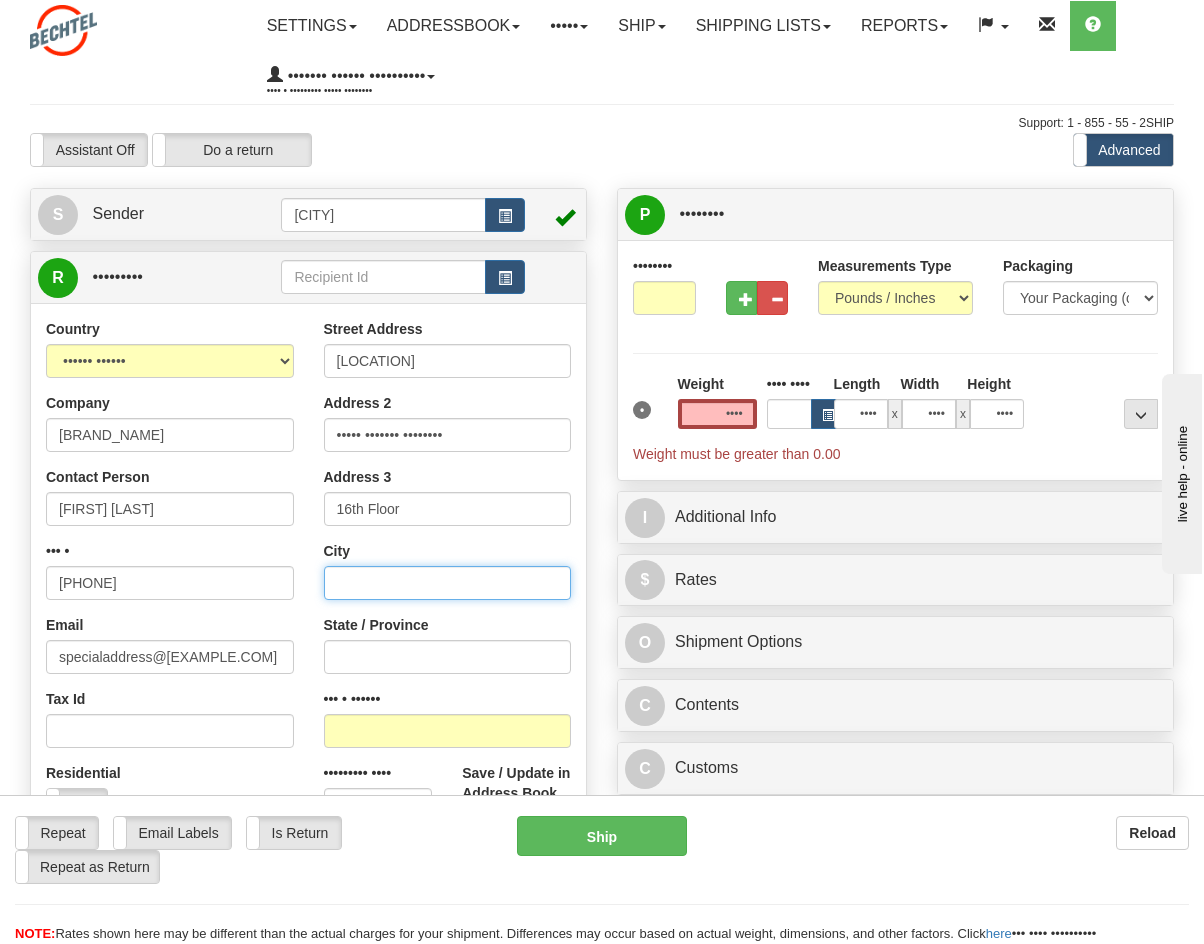 click at bounding box center [448, 583] 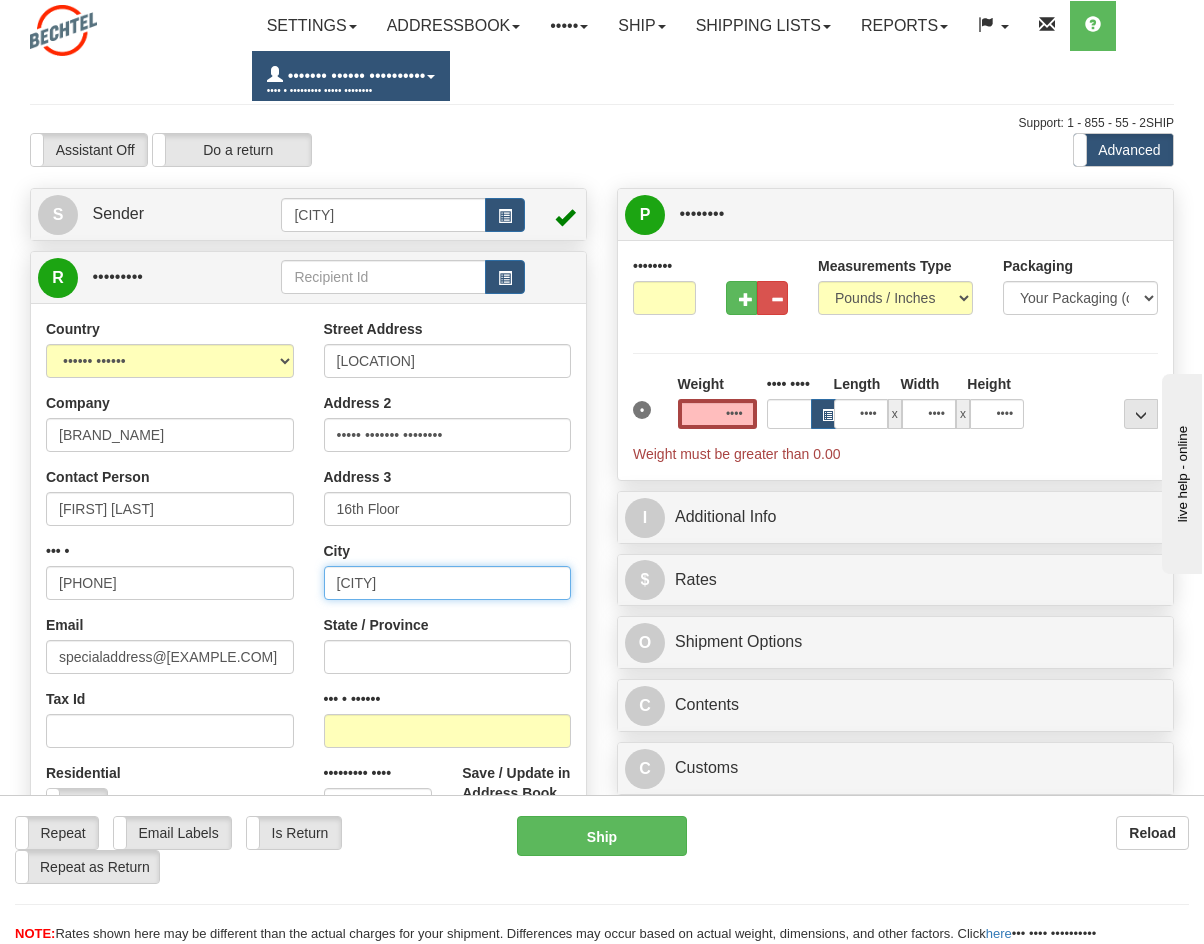 type on "[CITY]" 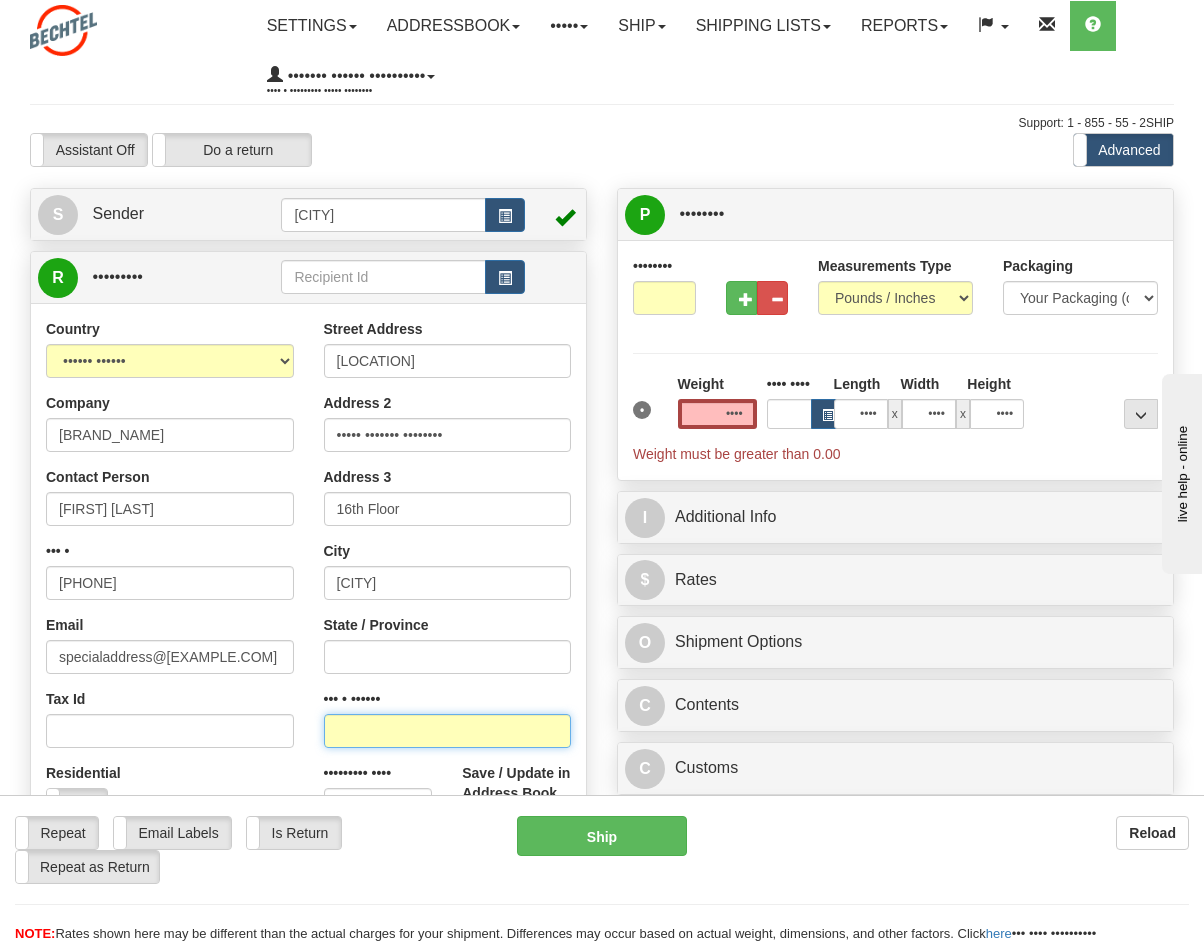 paste on "00000" 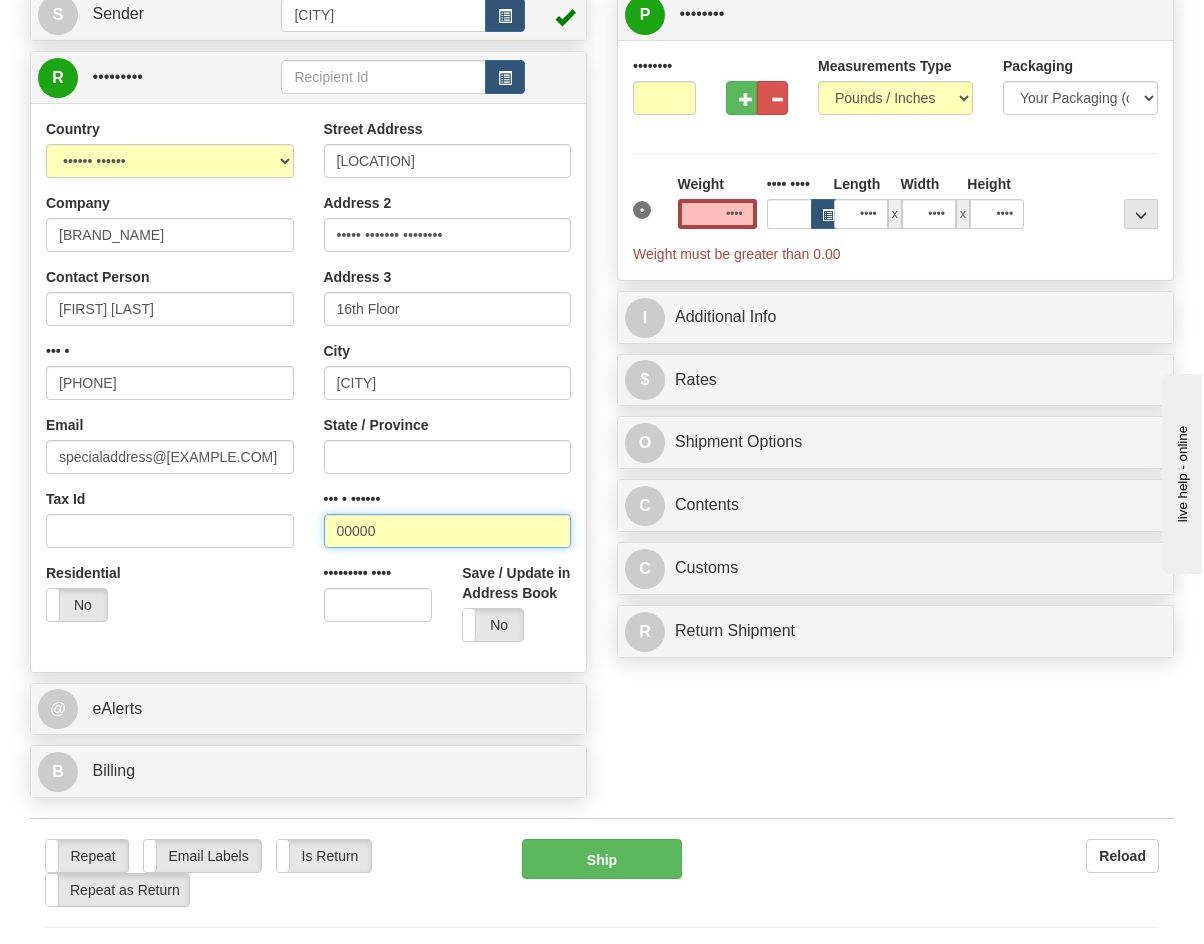 scroll, scrollTop: 300, scrollLeft: 0, axis: vertical 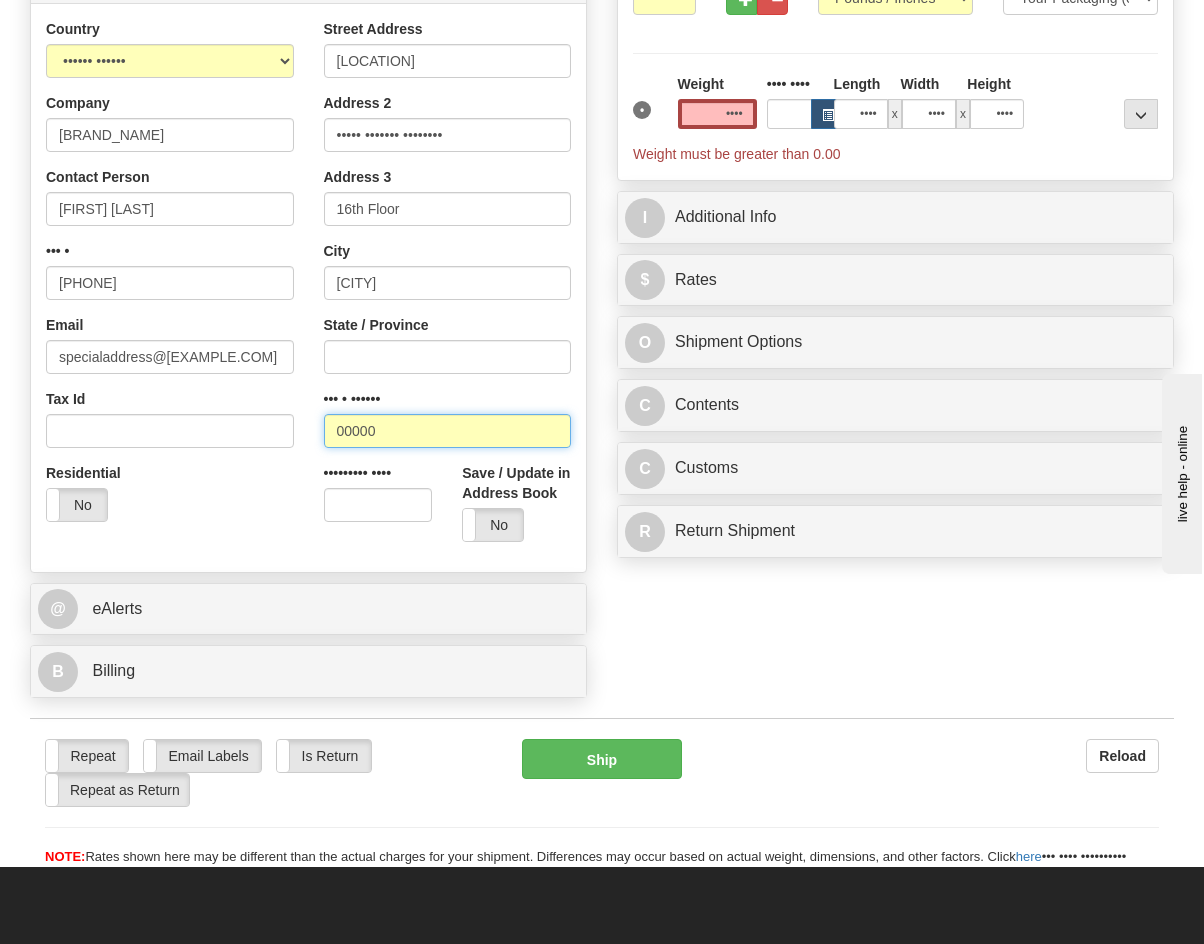 type on "00000" 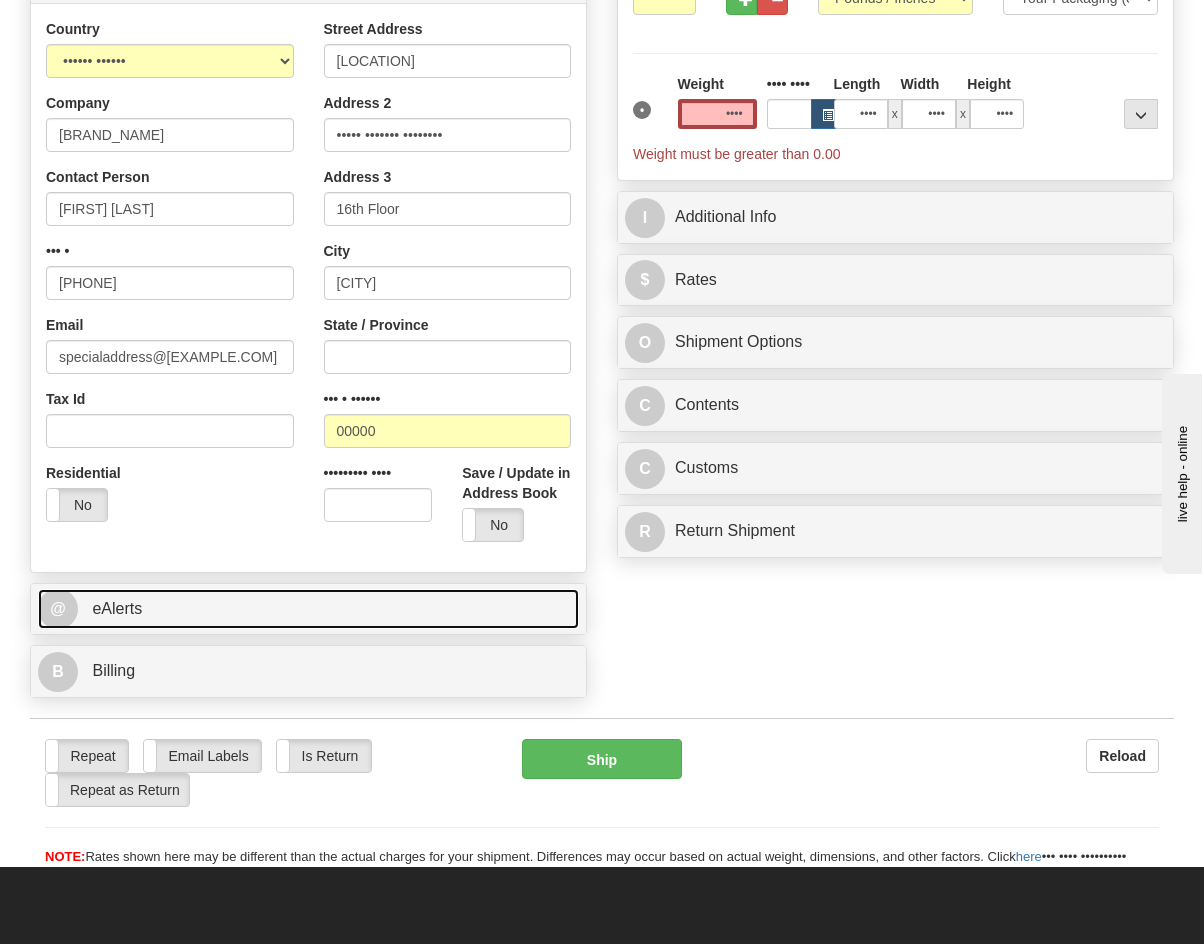 click on "•
•••••••" at bounding box center [308, 609] 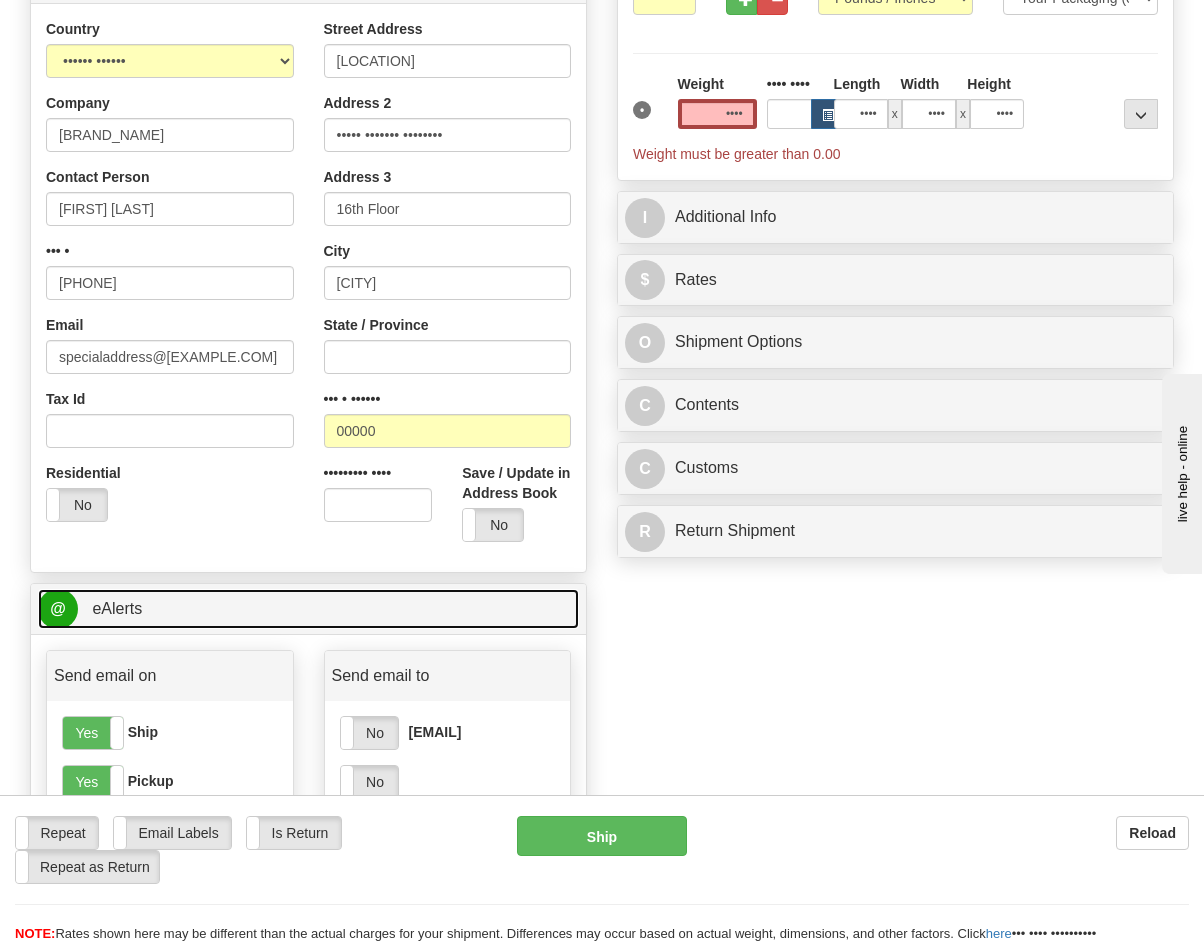 scroll, scrollTop: 500, scrollLeft: 0, axis: vertical 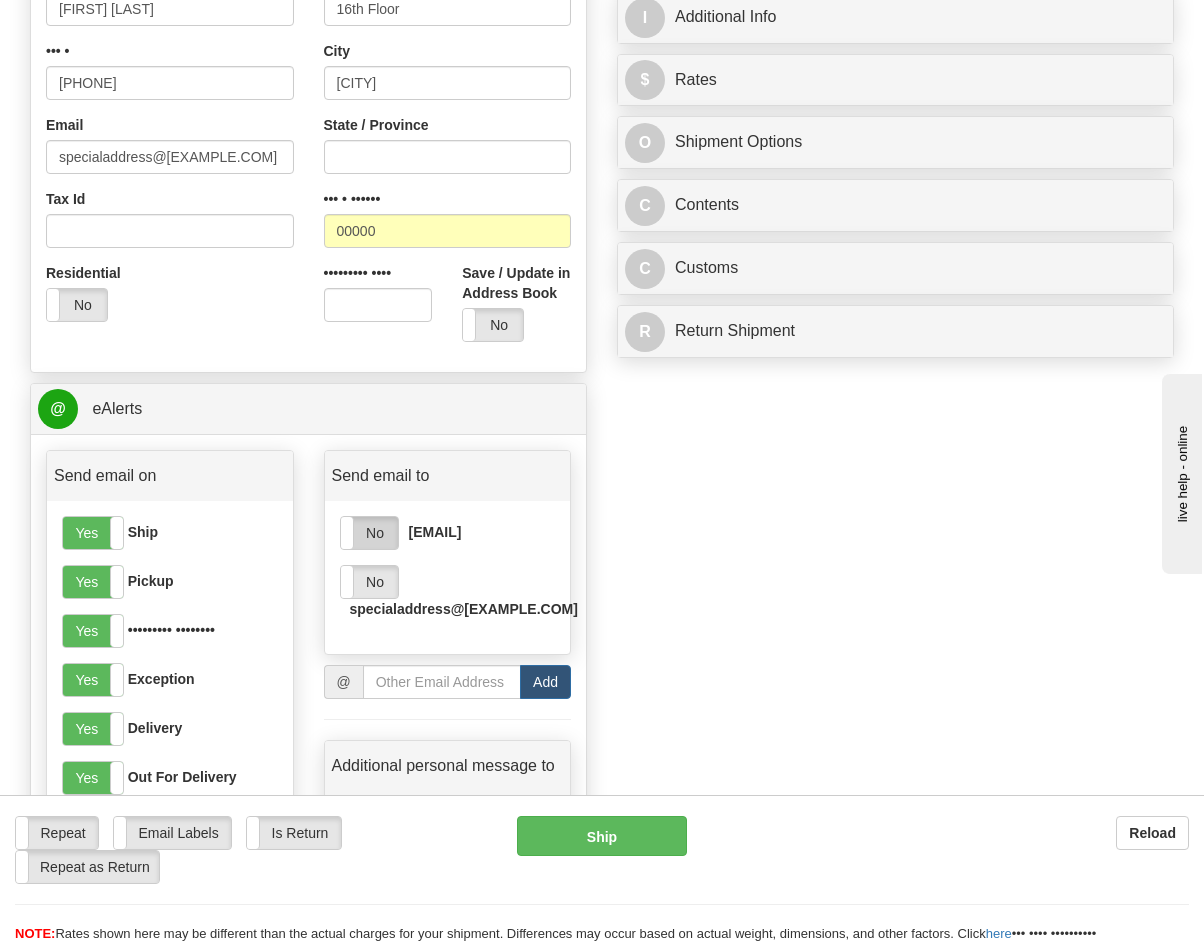 click on "No" at bounding box center [369, 533] 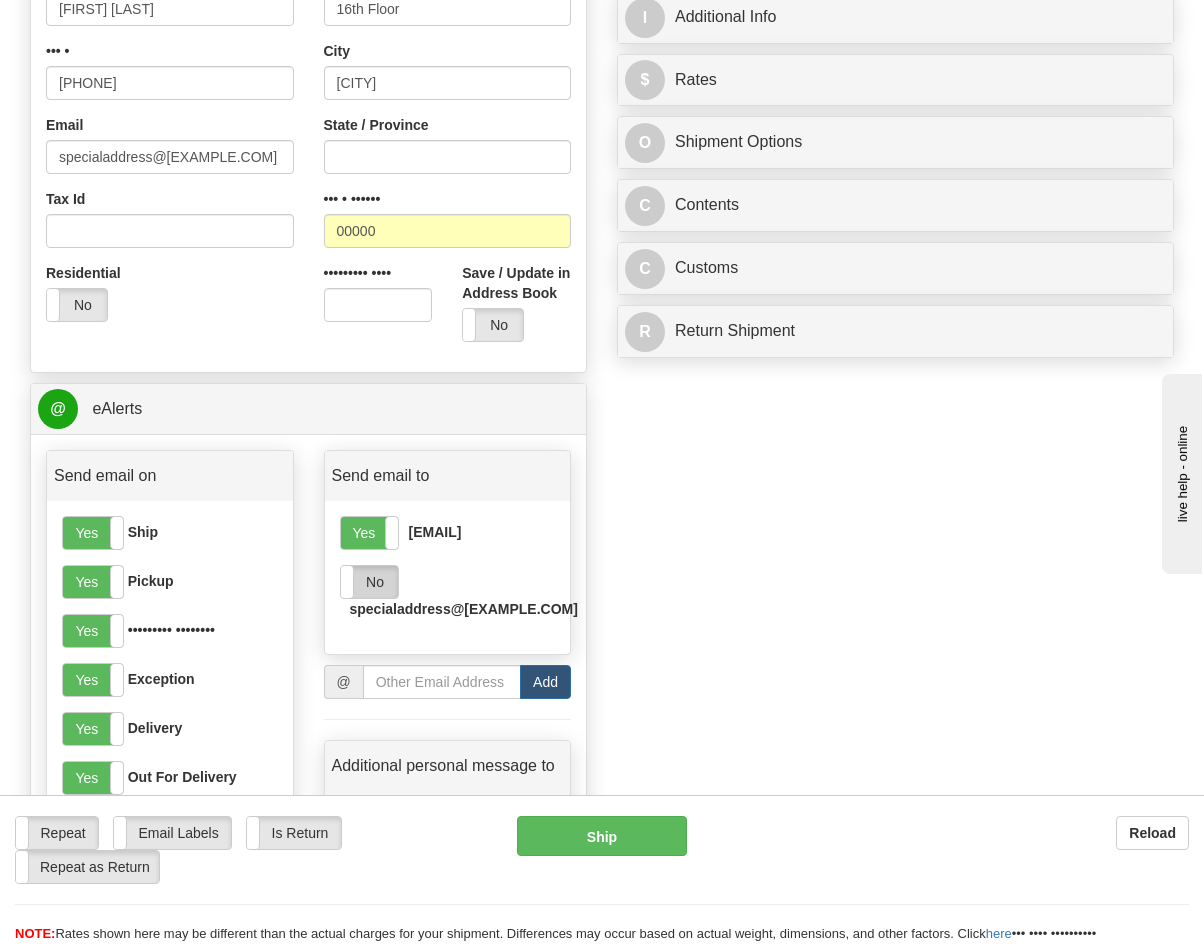click on "No" at bounding box center (369, 582) 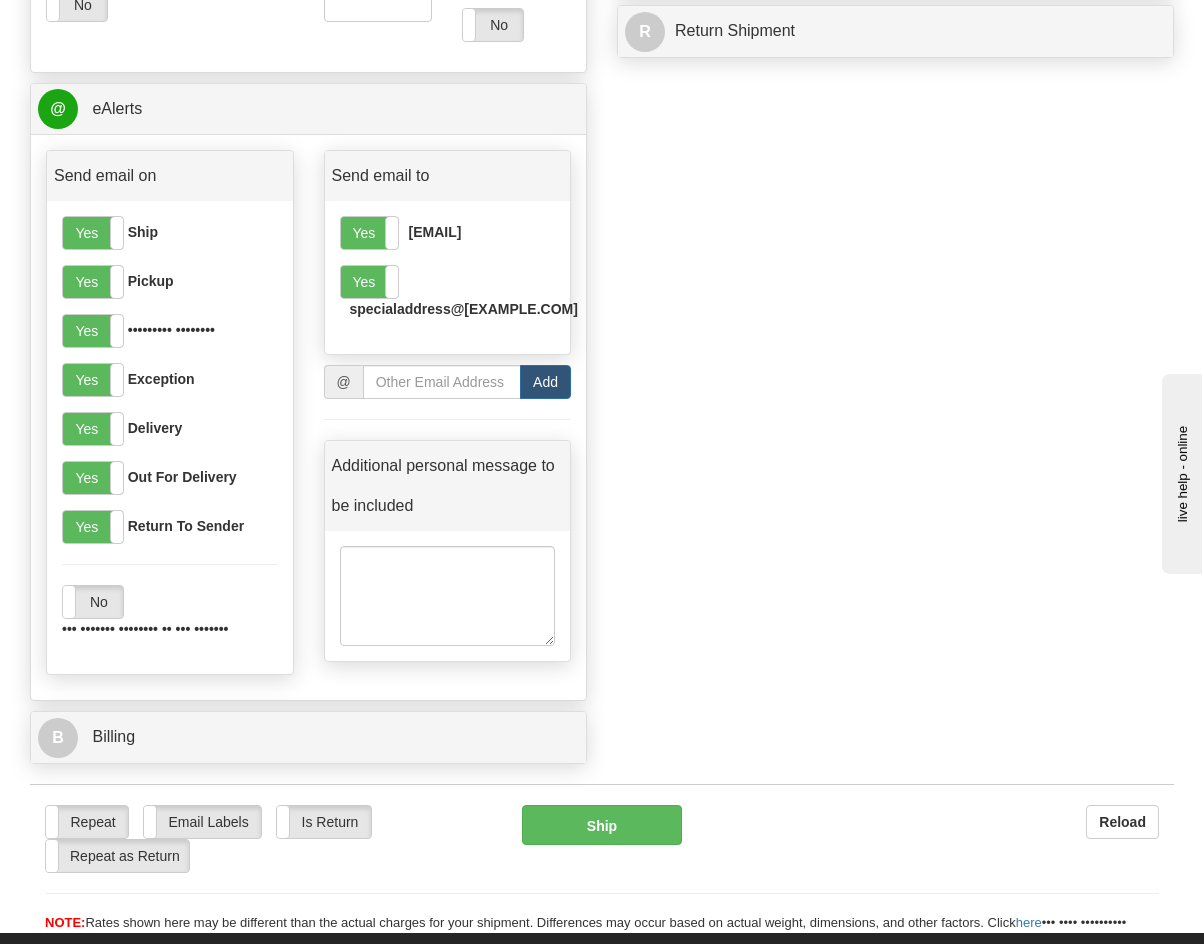 scroll, scrollTop: 900, scrollLeft: 0, axis: vertical 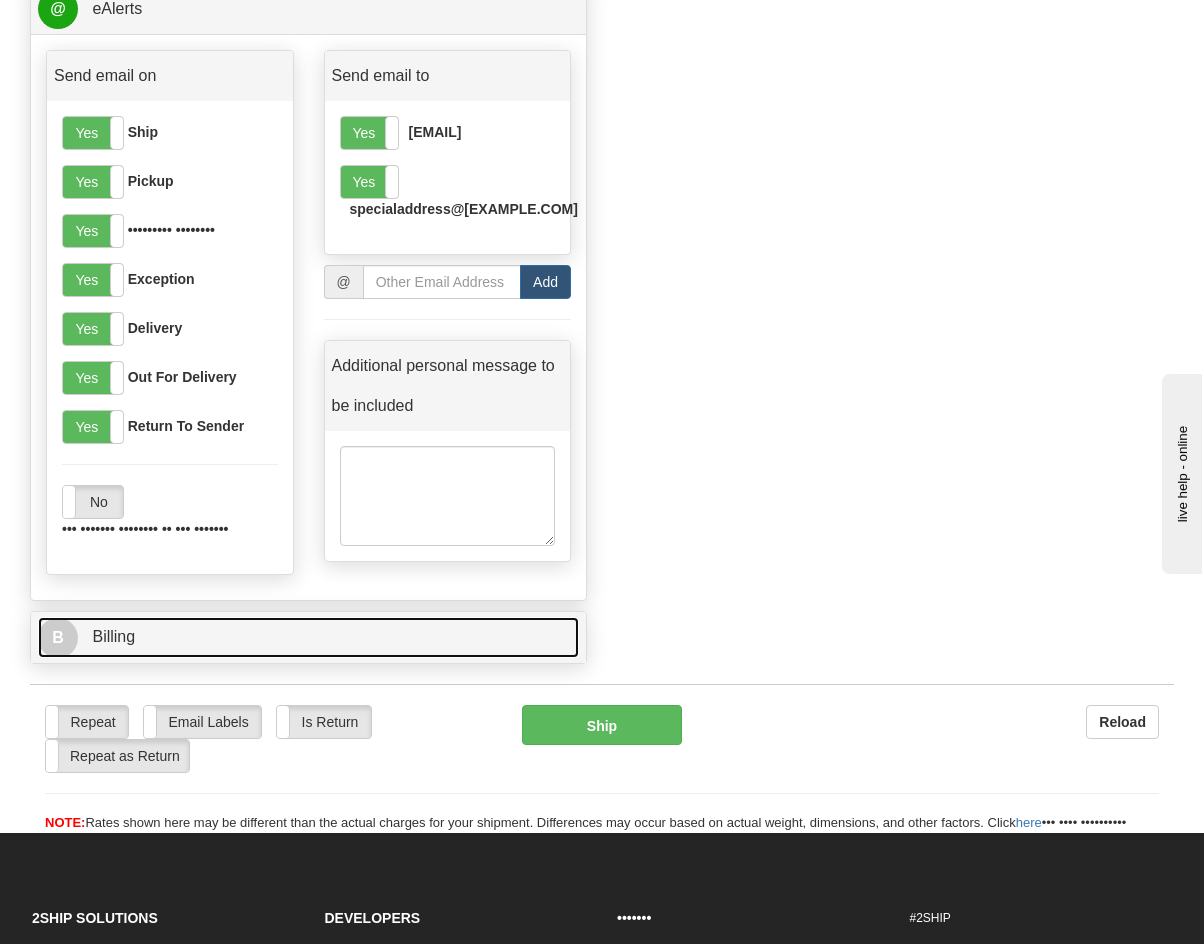 click on "B" at bounding box center [58, 638] 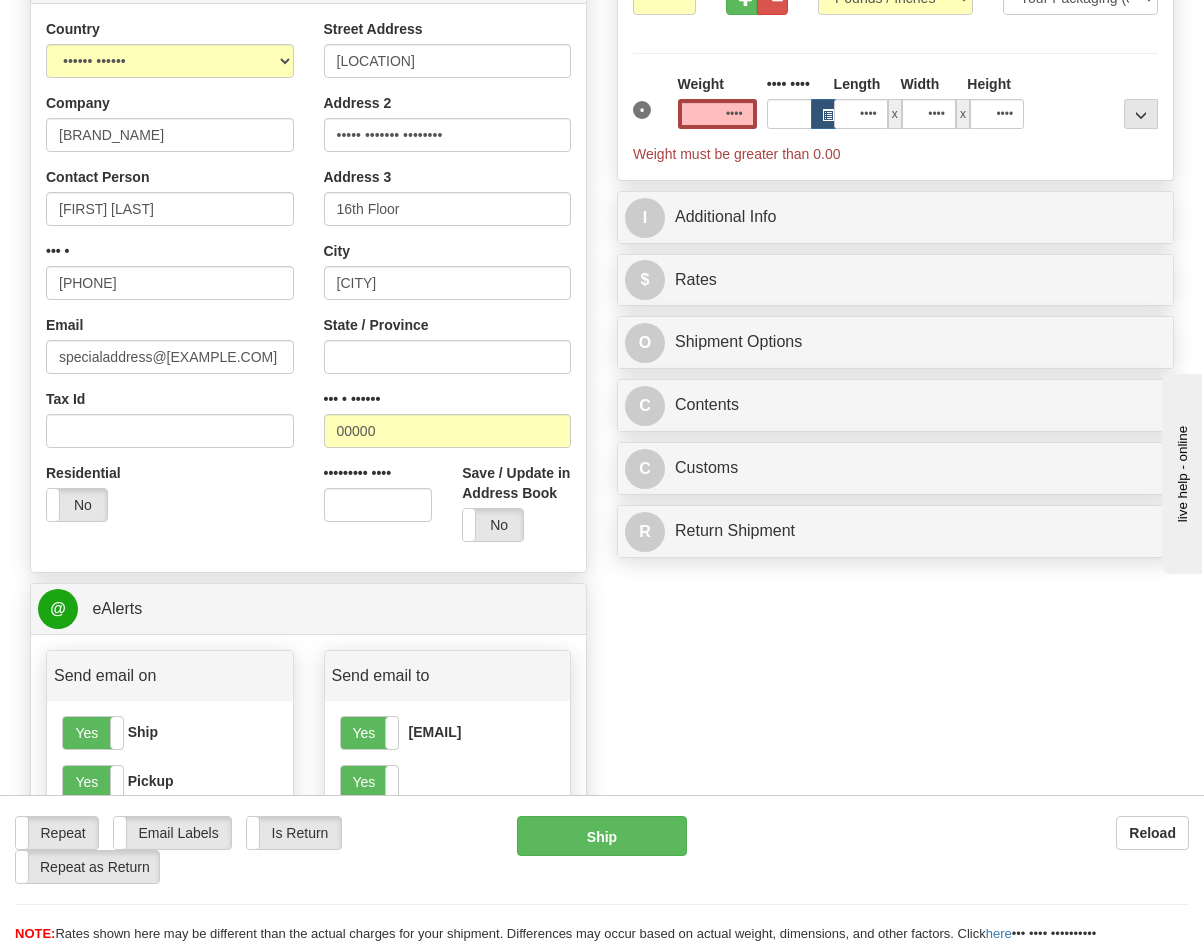 scroll, scrollTop: 0, scrollLeft: 0, axis: both 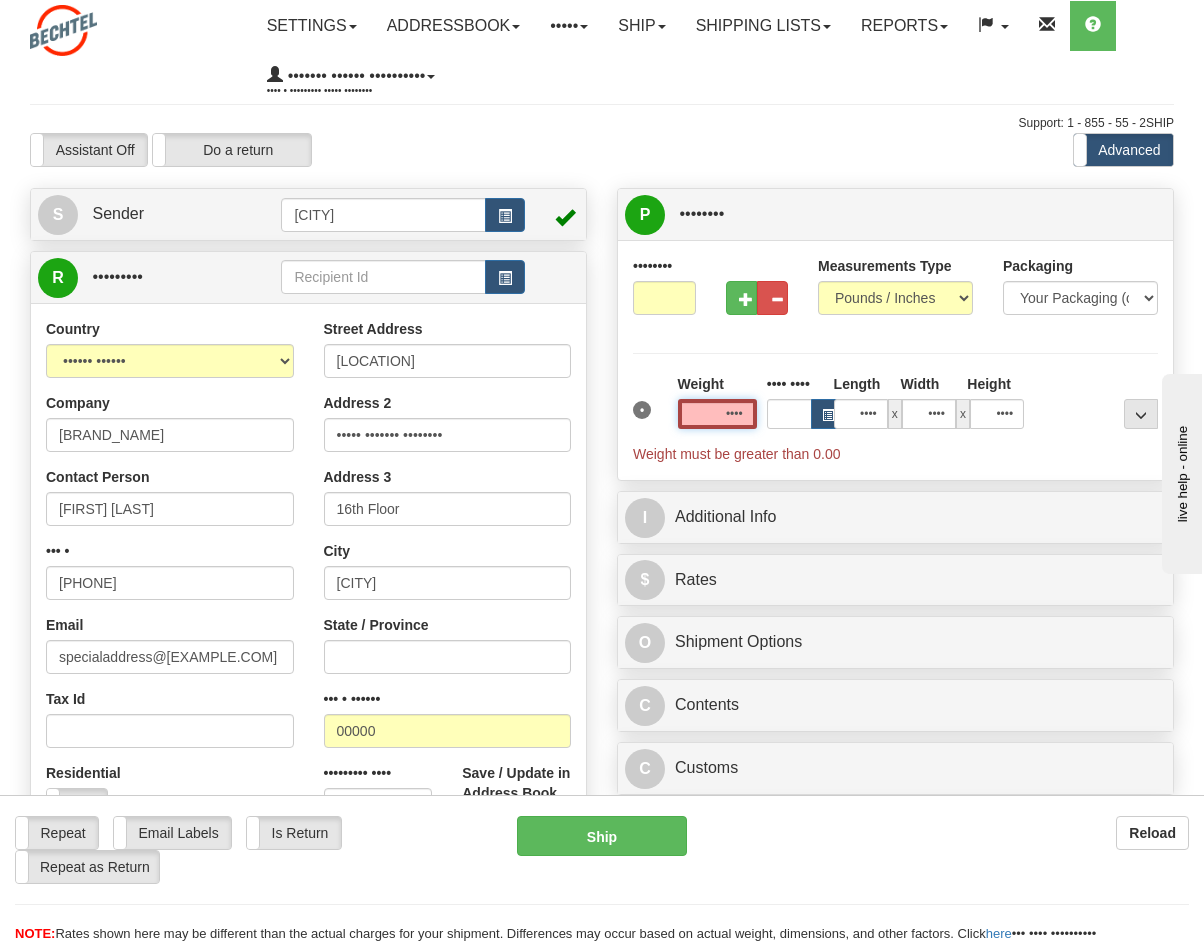 click on "••••" at bounding box center (717, 414) 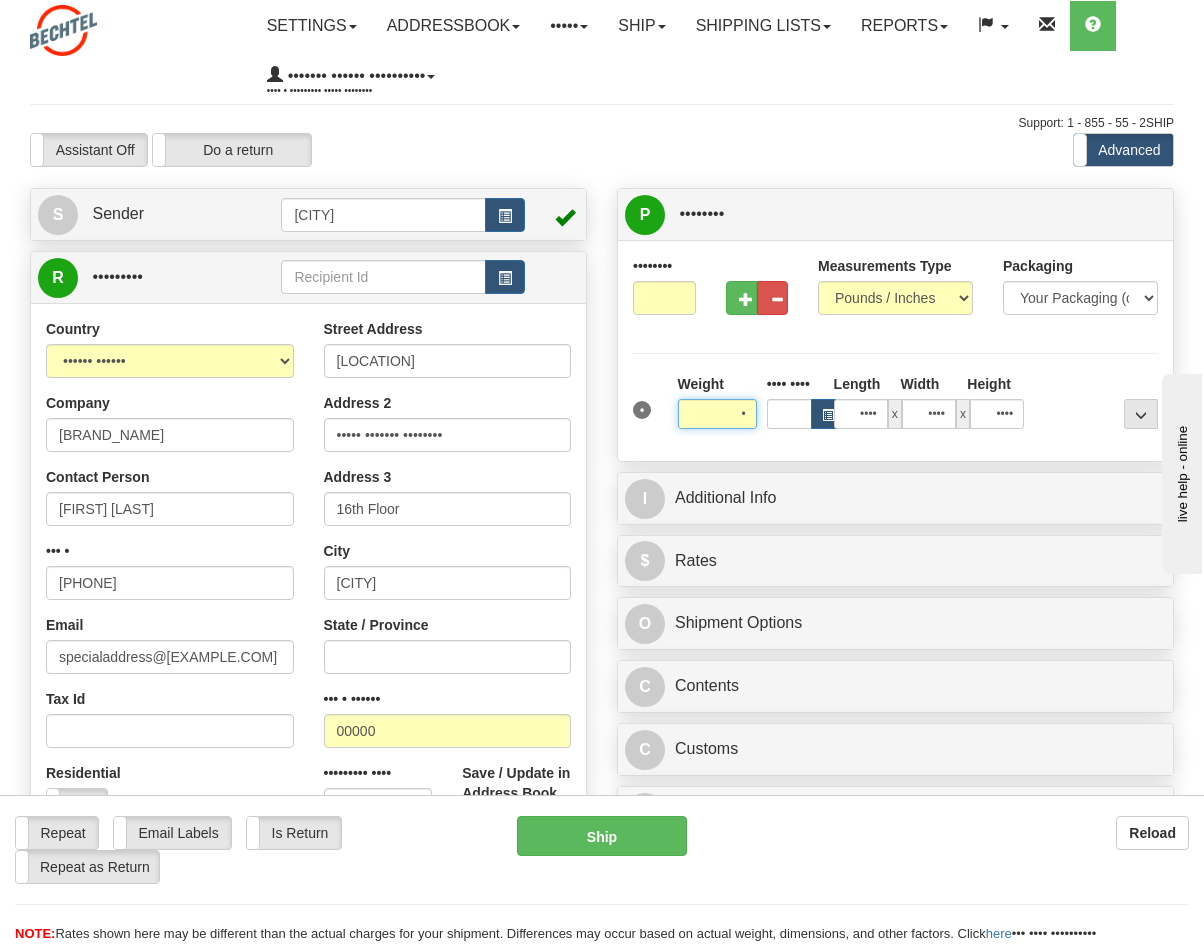 type on "•" 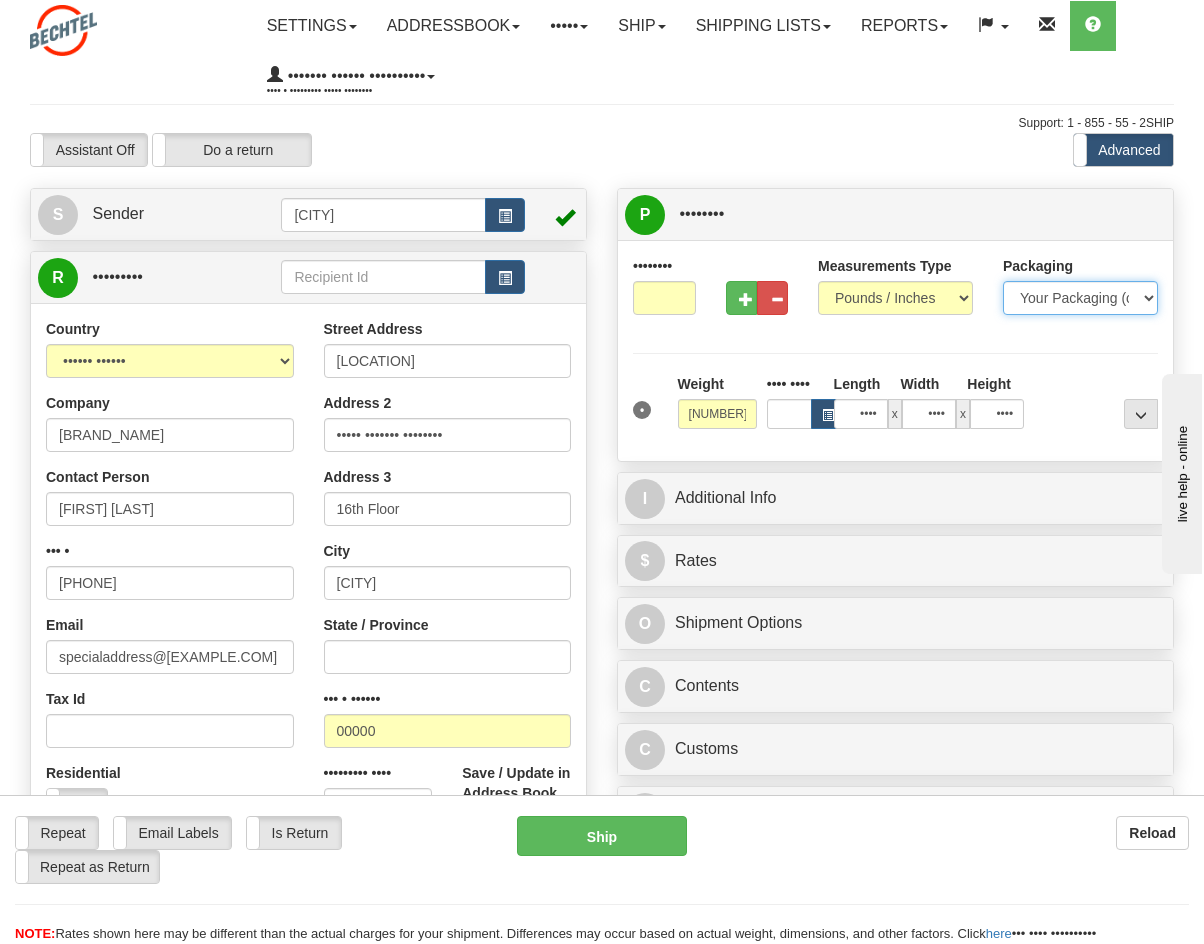 click on "Your Packaging (customer supplied)
Envelope (carrier supplied)
Pack (carrier supplied)
Box (carrier supplied)
Tube (carrier supplied)
10 KG Box (carrier supplied)
25 KG Box (carrier supplied)
Pallet
LOSCAM Pallet
Drum
Non Standard Package" at bounding box center [1080, 298] 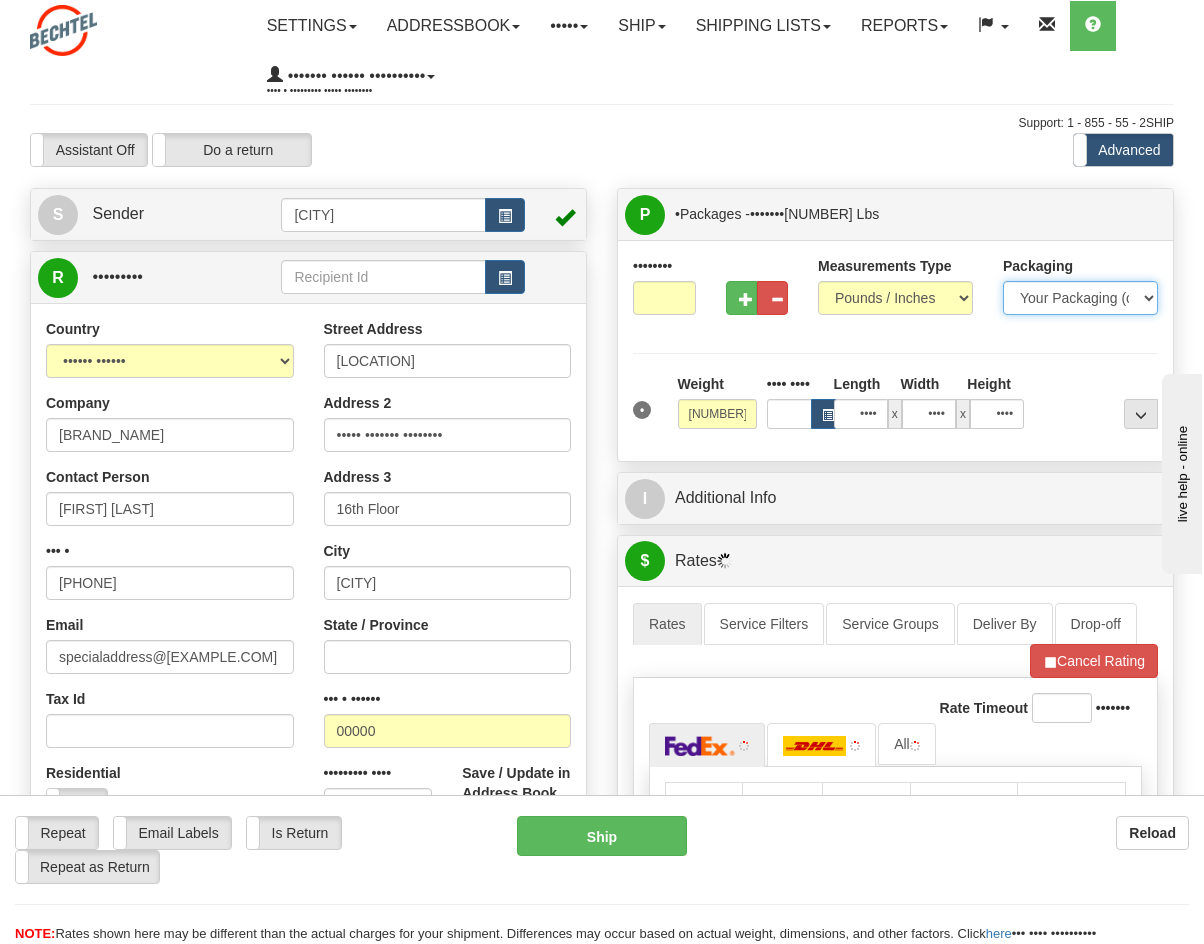 select on "•" 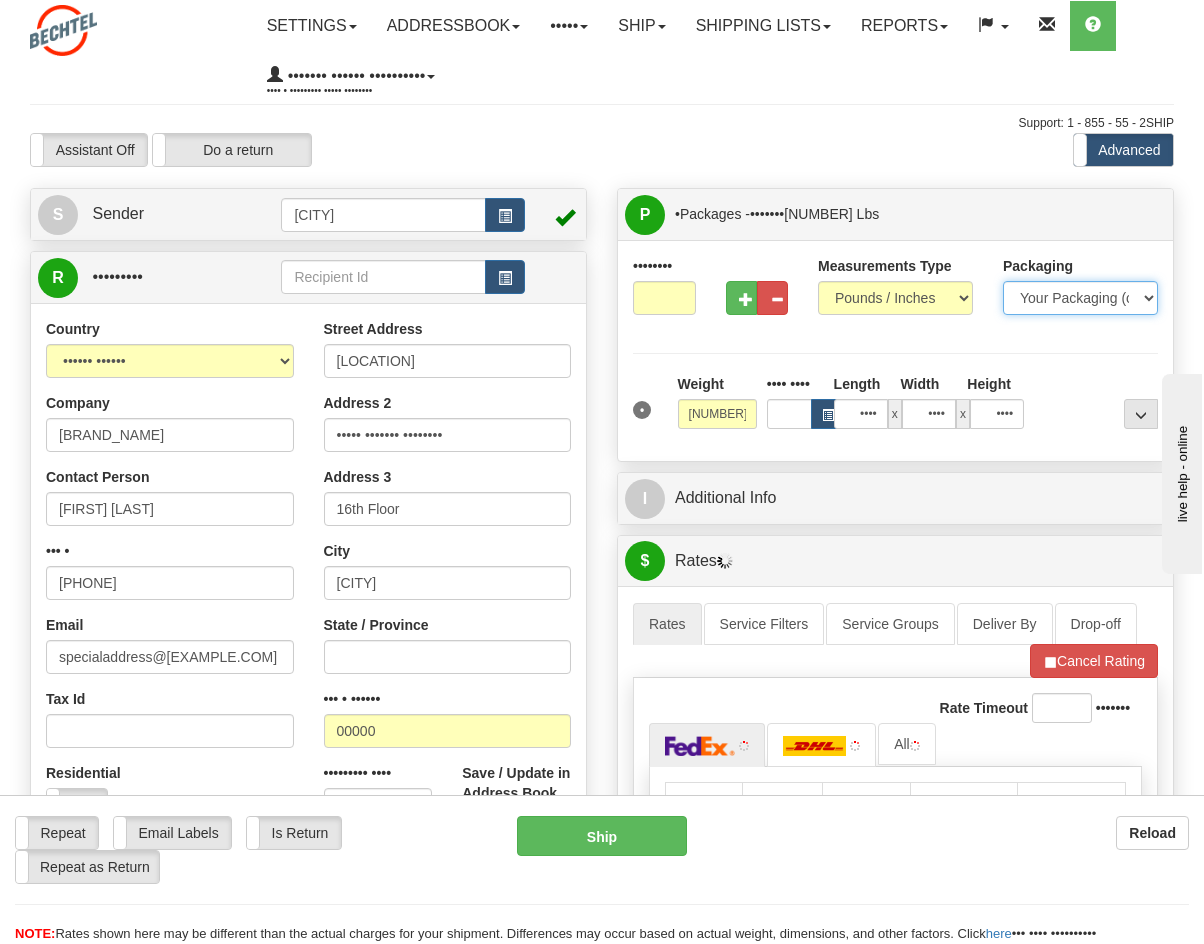 click on "Your Packaging (customer supplied)
Envelope (carrier supplied)
Pack (carrier supplied)
Box (carrier supplied)
Tube (carrier supplied)
10 KG Box (carrier supplied)
25 KG Box (carrier supplied)
Pallet
LOSCAM Pallet
Drum
Non Standard Package" at bounding box center [1080, 298] 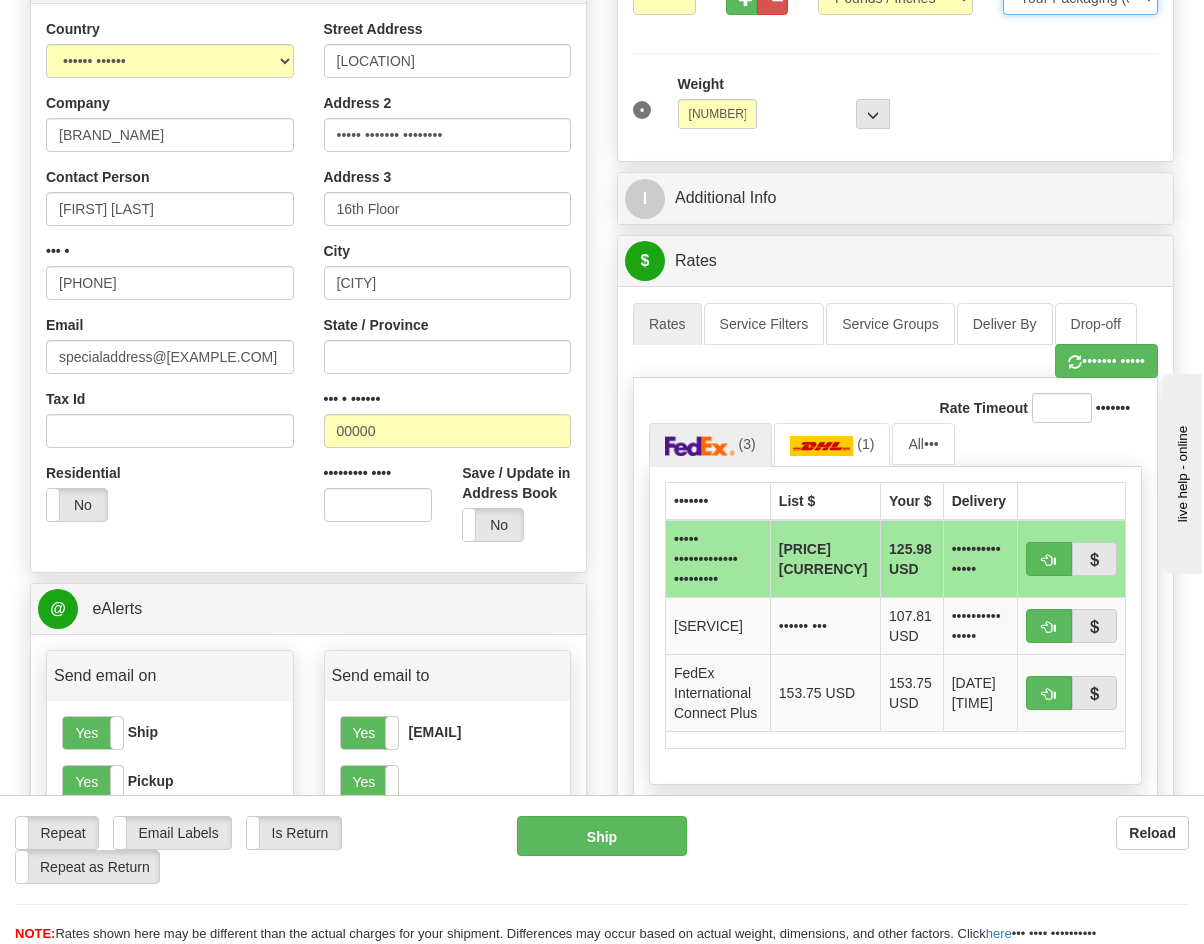 scroll, scrollTop: 400, scrollLeft: 0, axis: vertical 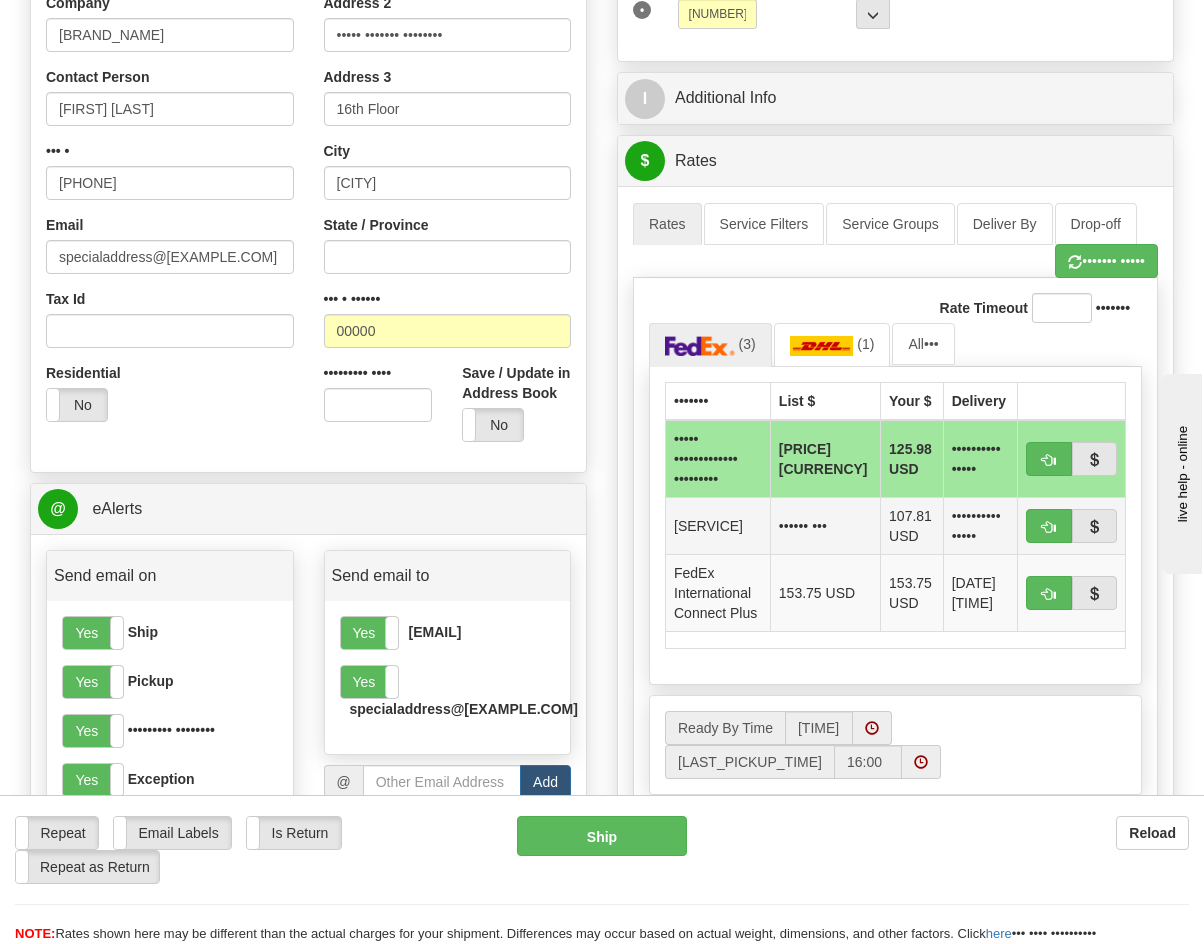 click on "[SERVICE]" at bounding box center [718, 459] 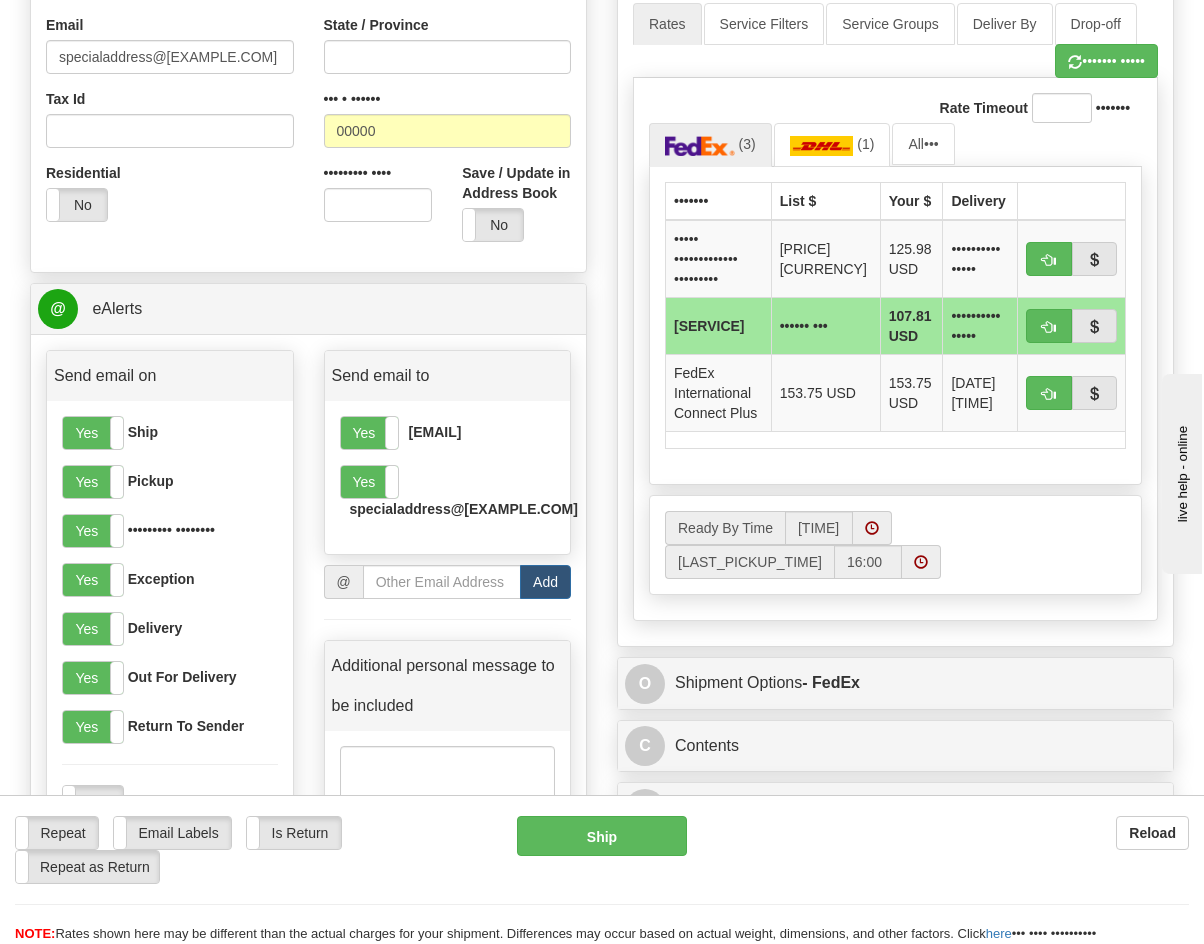 scroll, scrollTop: 800, scrollLeft: 0, axis: vertical 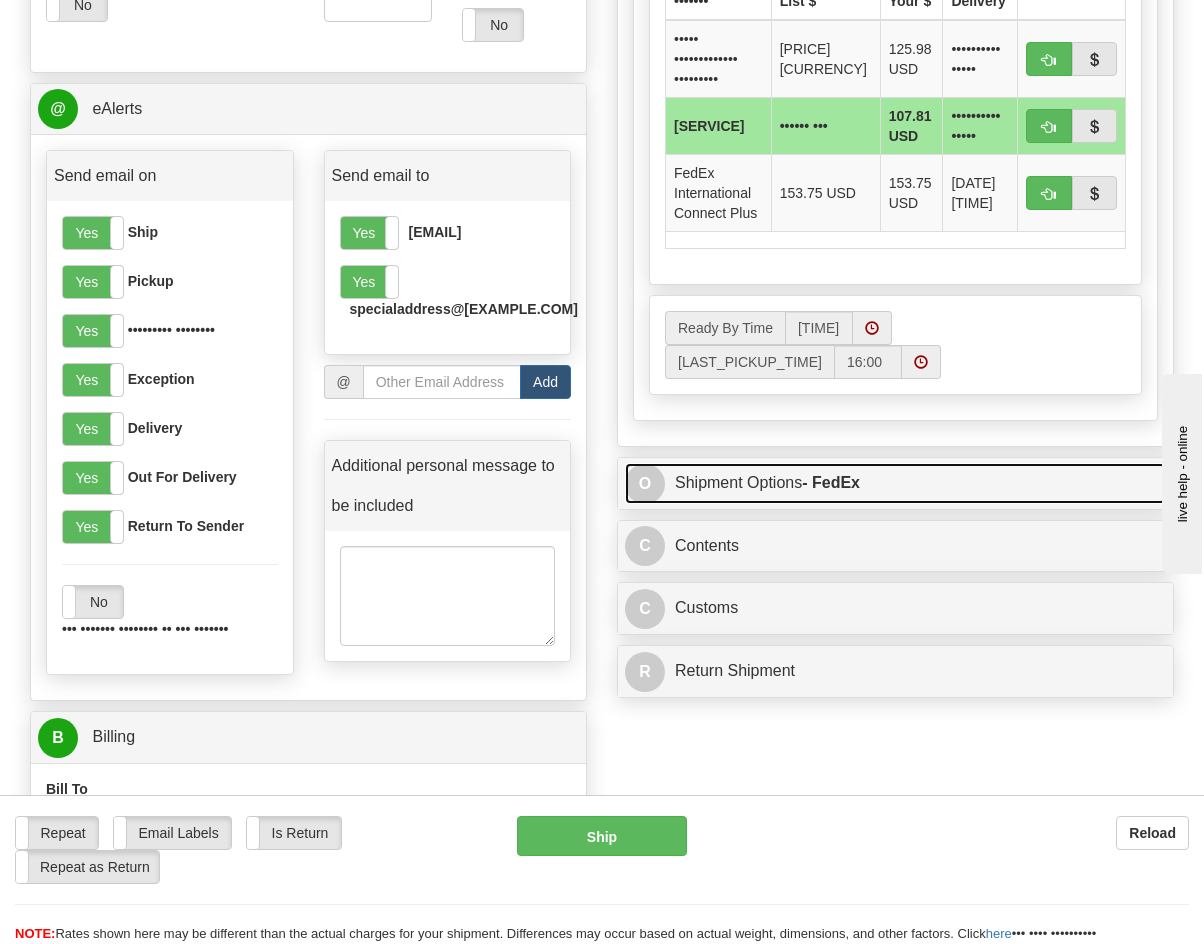 click on "O Shipment Options
- FedEx" at bounding box center [895, 483] 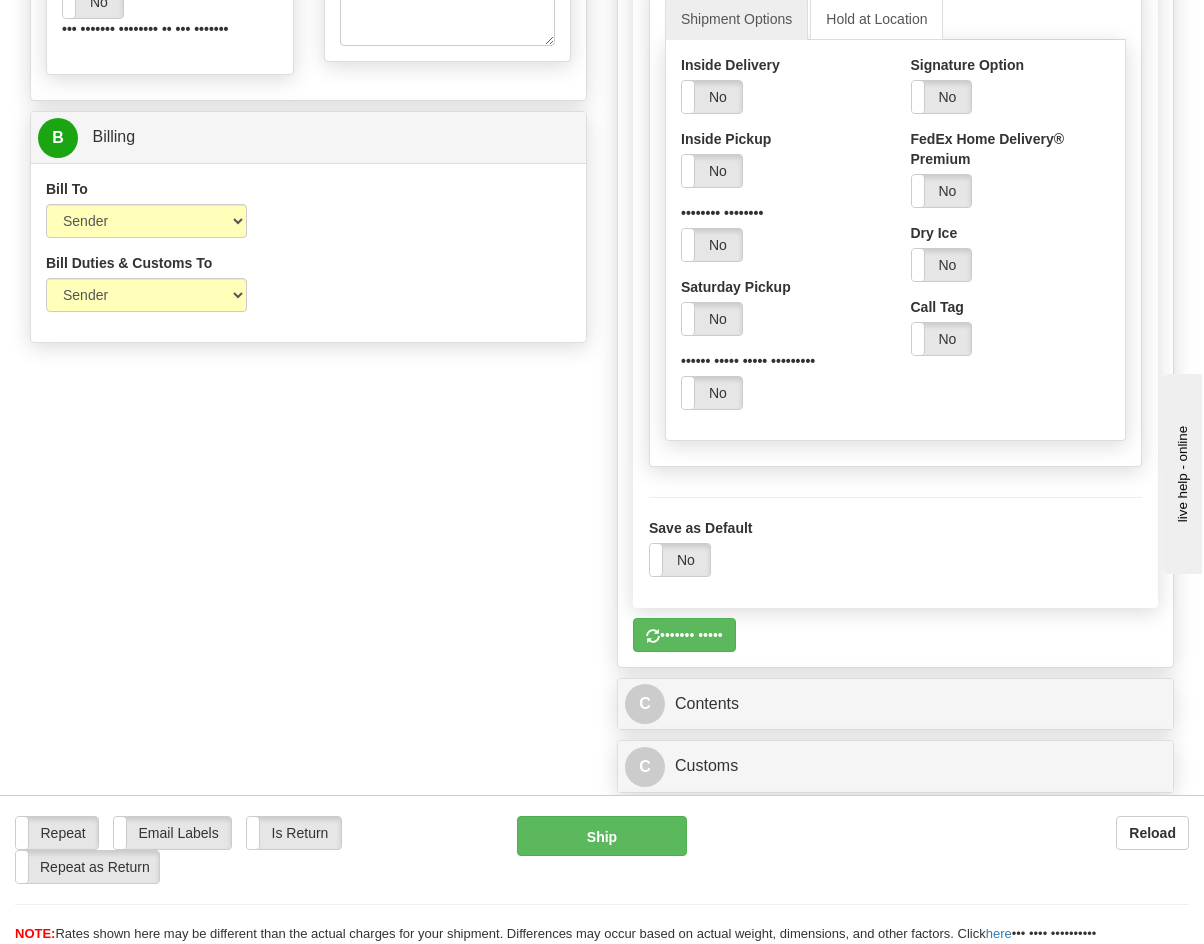 scroll, scrollTop: 1600, scrollLeft: 0, axis: vertical 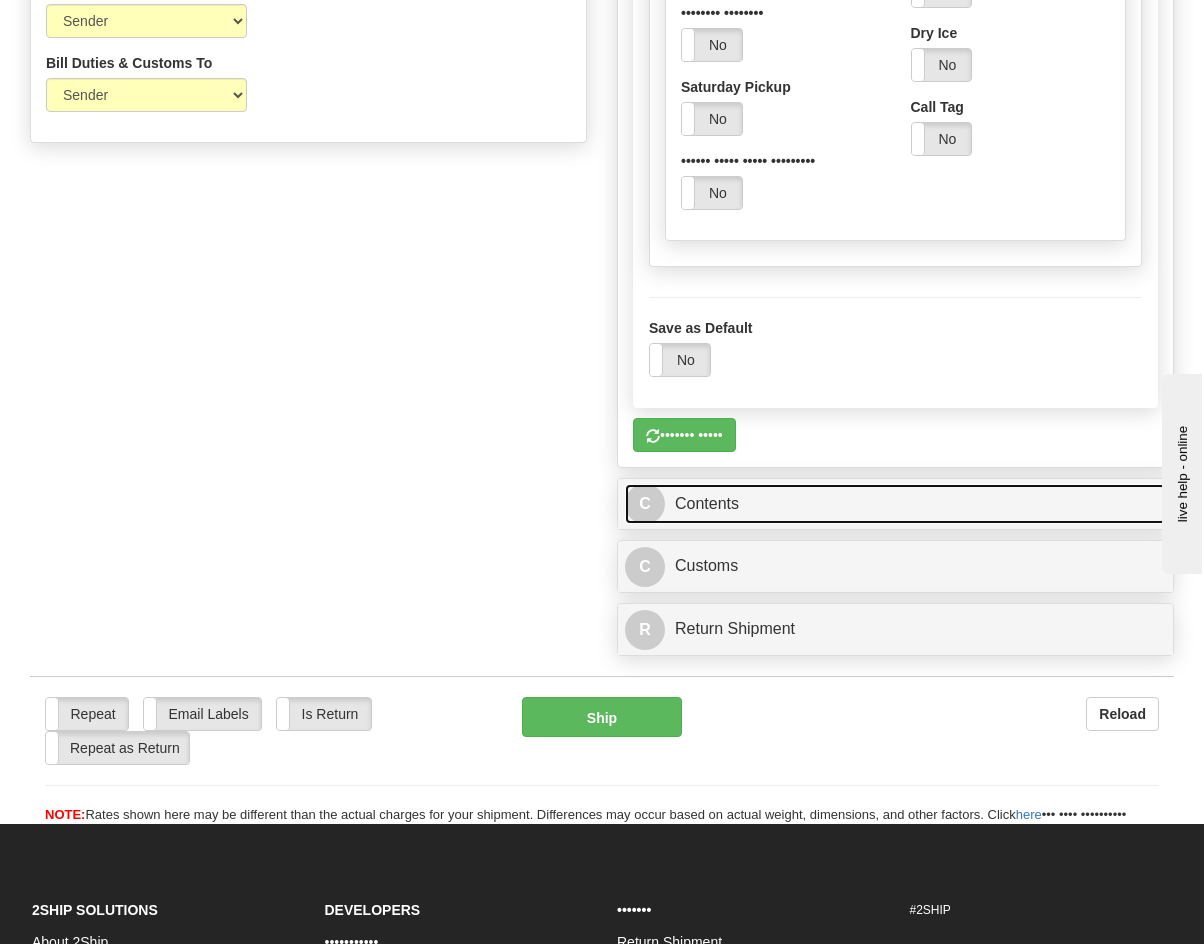 click on "C Contents" at bounding box center (895, 504) 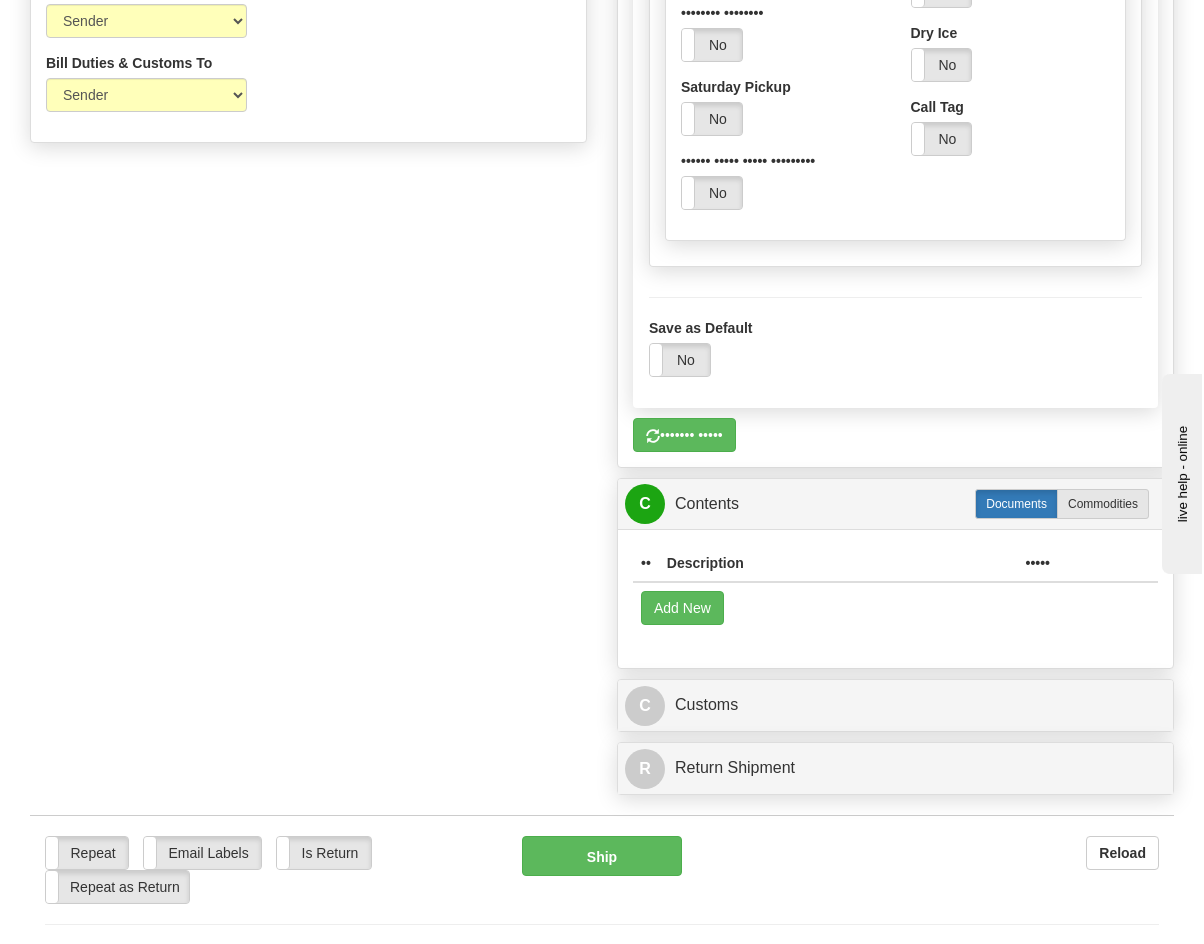 click on "Documents" at bounding box center (1016, 504) 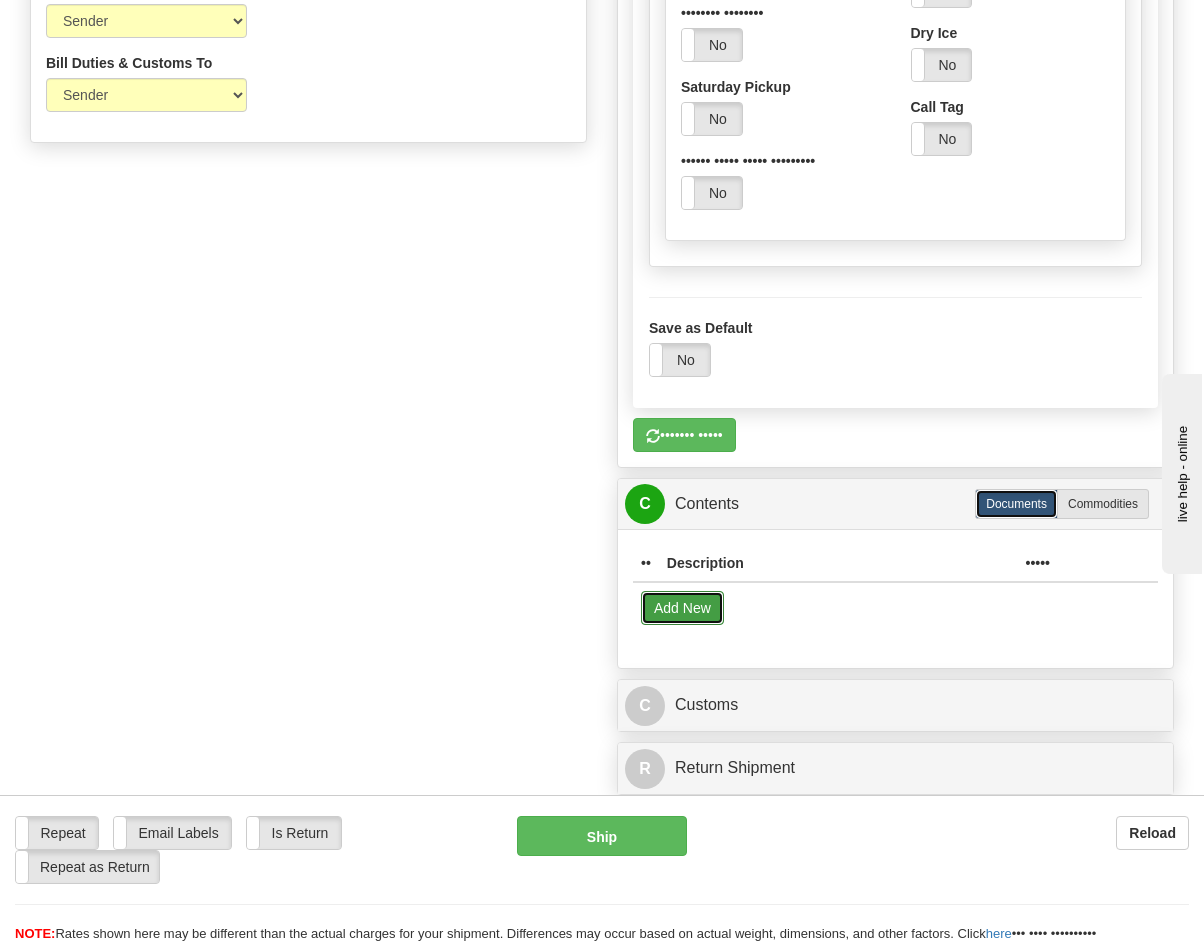 click on "Add New" at bounding box center [682, 608] 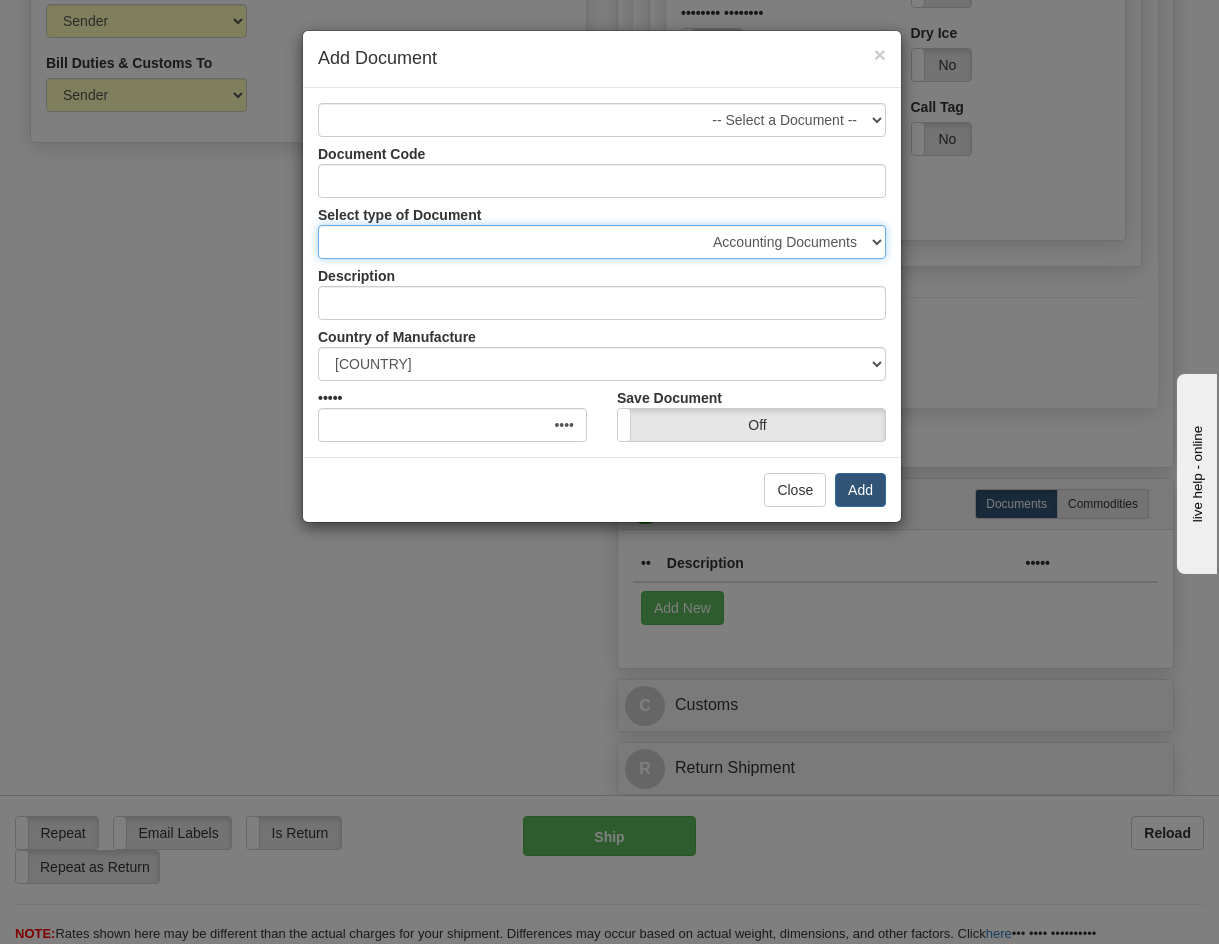 click on "•••••••••• •••••••••
•••••••• •••••••
•••••••••••• •••••••••••
•••• ••••••••••
••• ••••••••••
••••• ••••••••••••
••••• •• ••••
•••••
•••••• •••••••••••
••••• •••••
••••••• ••••••••••
•••••••••• •••••••
•••••••••
•••• •••••••••
••••• •••••••••••
•••••• ••••••••••••
•••• ••••••
•••••
•••••••••• ••••••
•••••• ••••••••••••
•••••• ••••••
••••••••• ••••••••••
••••••••••• ••••••
•••••• ••••••••••
••••••••• •••••••••
••••••••••• •••••
••••••••• •••••••
•••••••• •••••••••••
••••••
••••• •••••••••
••••••• ••• •••••
•••••• •• •••••• •••••••
•••• •••••••••
•••••••• ••••••••••••
••••••• •••••••
•••••• •••••••
••••••••• ••••••••••
•••••• ••••••••••••
•••••••
•••••••••••
•••••••••
••••••••••••
•••••••• ••••••
••••••••••
••••••••••• ••••••••••••
•••••••
••••• ••••••••••
••••• •••••••
•••••••• •••••••••
••••••••••••••••••
••••••••••• ••••
••••• •••••••••••
••• ••••••
••••• ••••••••••••
•••••••••••
•••••••• •••••" at bounding box center [602, 242] 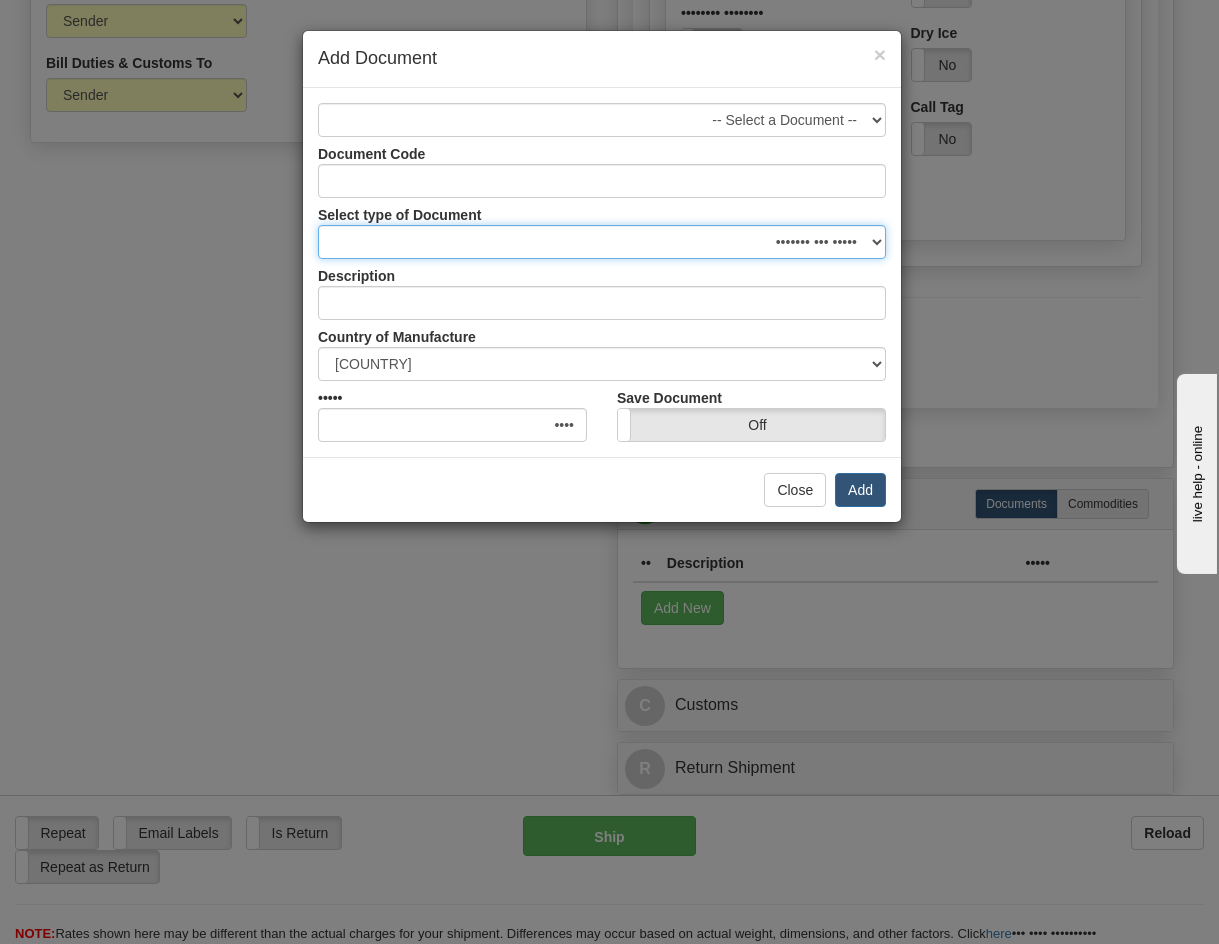 click on "•••••••••• •••••••••
•••••••• •••••••
•••••••••••• •••••••••••
•••• ••••••••••
••• ••••••••••
••••• ••••••••••••
••••• •• ••••
•••••
•••••• •••••••••••
••••• •••••
••••••• ••••••••••
•••••••••• •••••••
•••••••••
•••• •••••••••
••••• •••••••••••
•••••• ••••••••••••
•••• ••••••
•••••
•••••••••• ••••••
•••••• ••••••••••••
•••••• ••••••
••••••••• ••••••••••
••••••••••• ••••••
•••••• ••••••••••
••••••••• •••••••••
••••••••••• •••••
••••••••• •••••••
•••••••• •••••••••••
••••••
••••• •••••••••
••••••• ••• •••••
•••••• •• •••••• •••••••
•••• •••••••••
•••••••• ••••••••••••
••••••• •••••••
•••••• •••••••
••••••••• ••••••••••
•••••• ••••••••••••
•••••••
•••••••••••
•••••••••
••••••••••••
•••••••• ••••••
••••••••••
••••••••••• ••••••••••••
•••••••
••••• ••••••••••
••••• •••••••
•••••••• •••••••••
••••••••••••••••••
••••••••••• ••••
••••• •••••••••••
••• ••••••
••••• ••••••••••••
•••••••••••
•••••••• •••••" at bounding box center [602, 242] 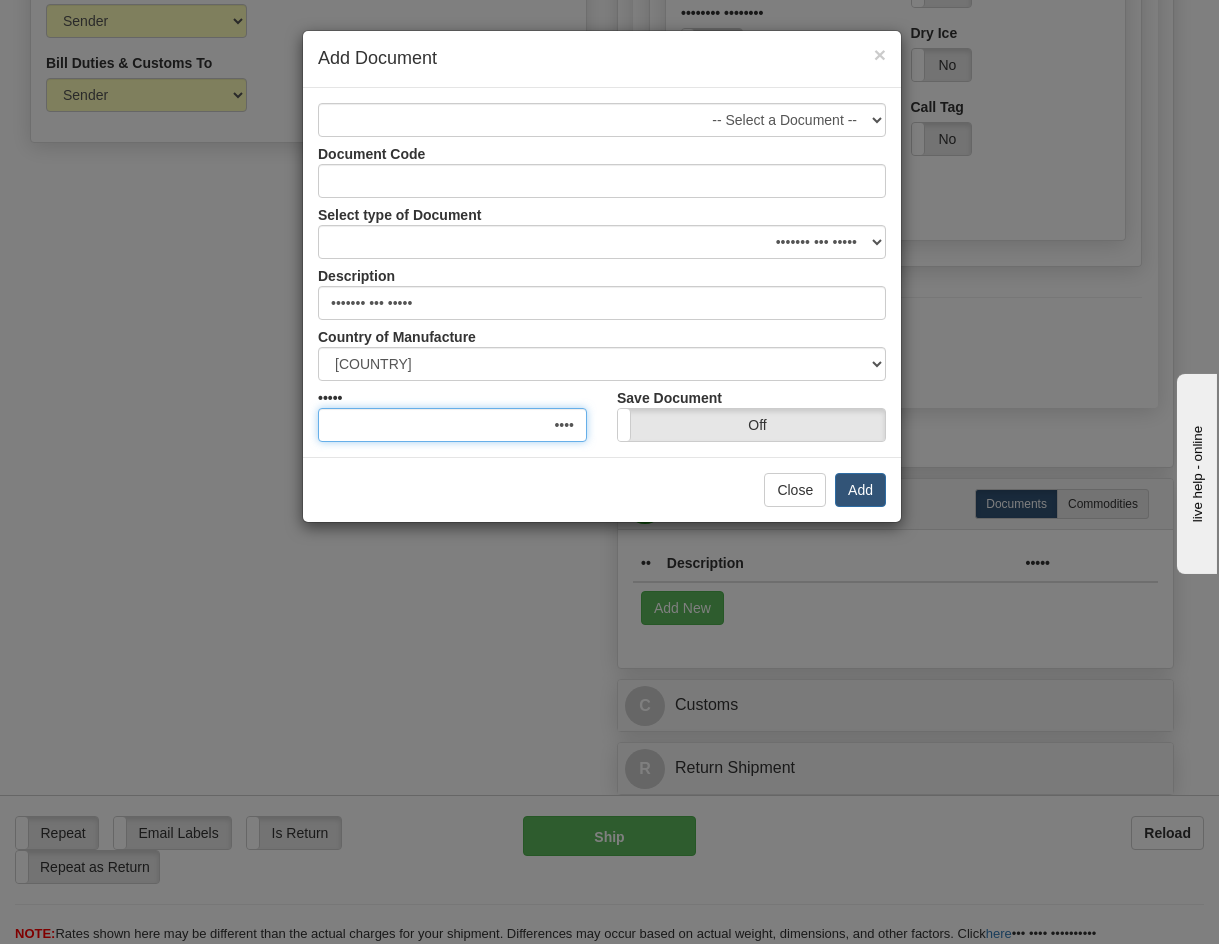 click on "••••" at bounding box center [452, 425] 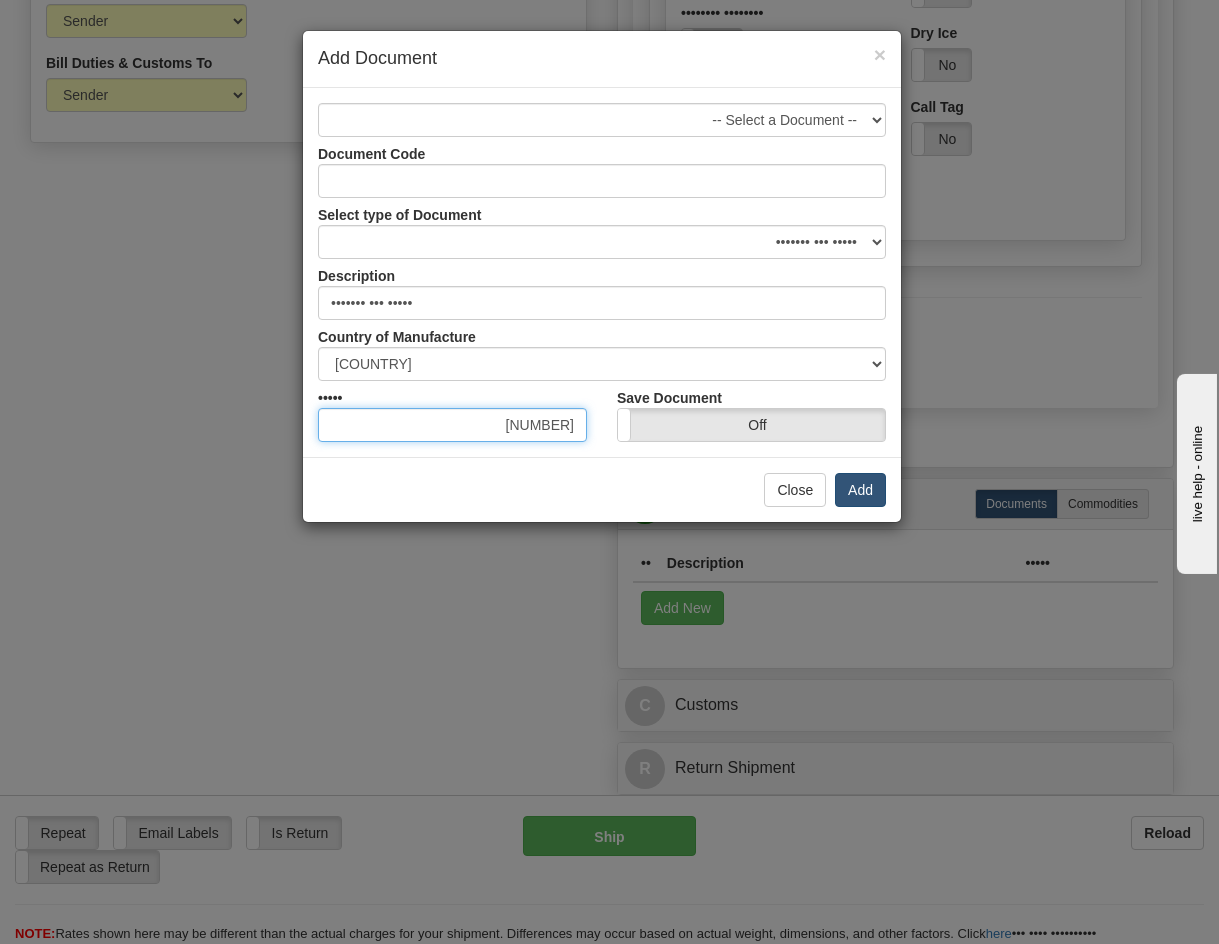 type on "[NUMBER]" 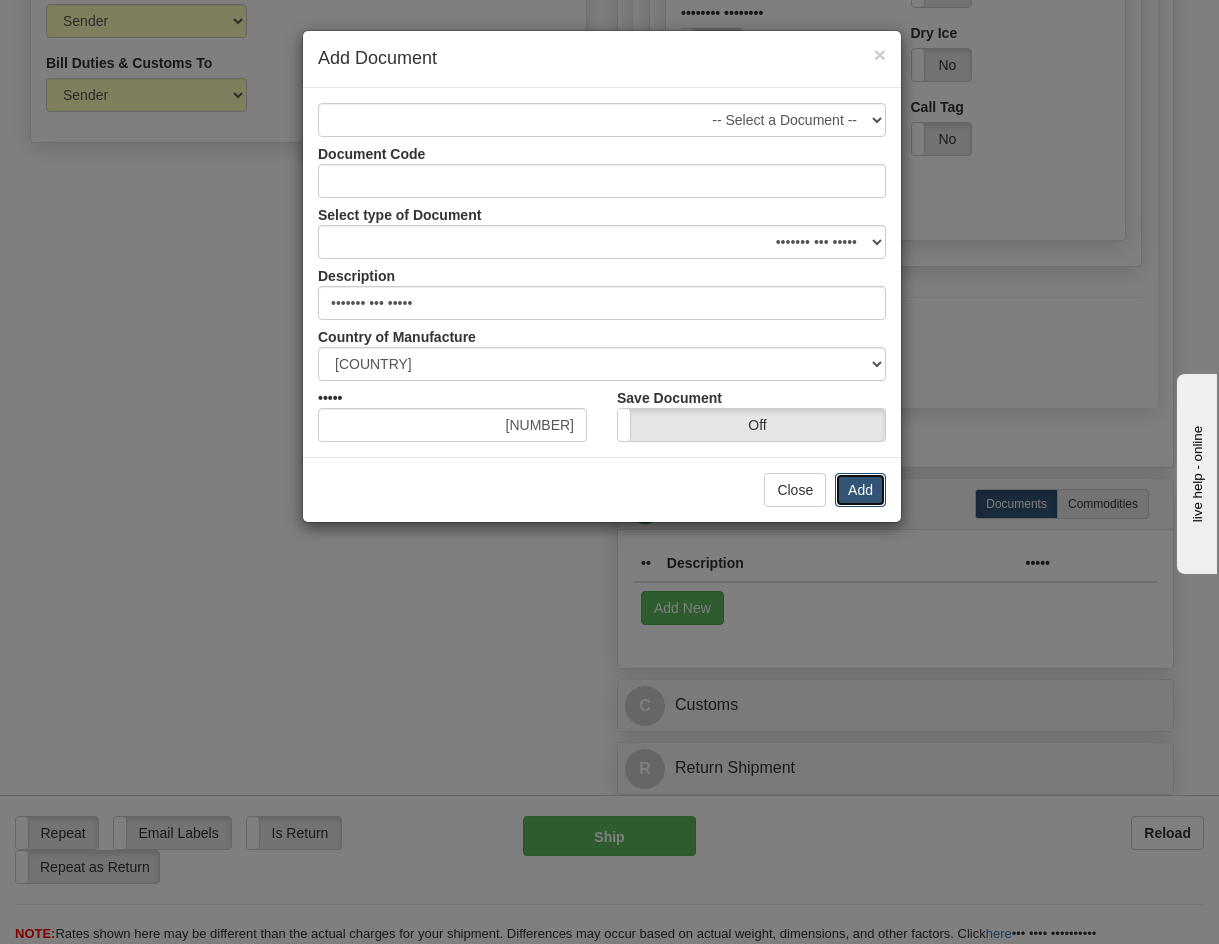 click on "Add" at bounding box center [860, 490] 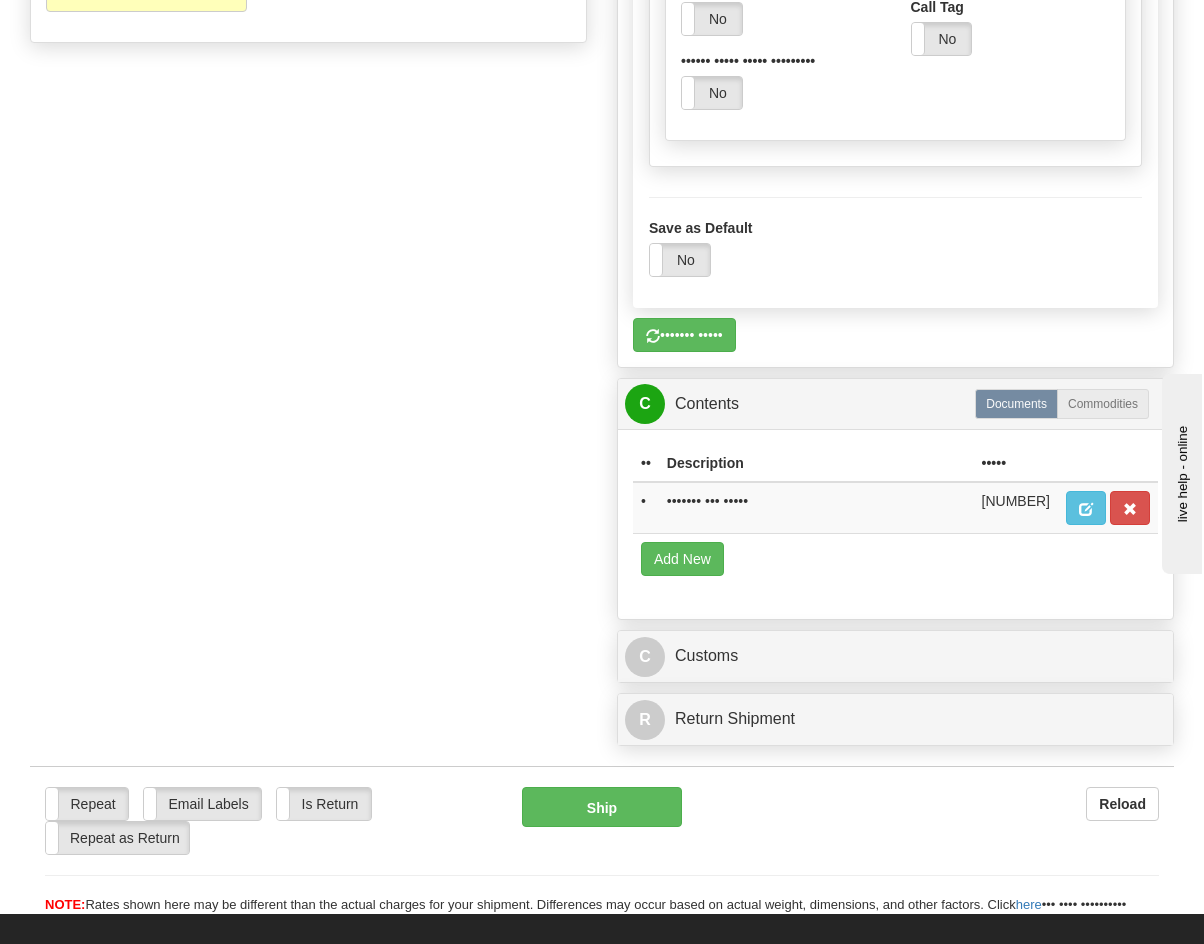 scroll, scrollTop: 1800, scrollLeft: 0, axis: vertical 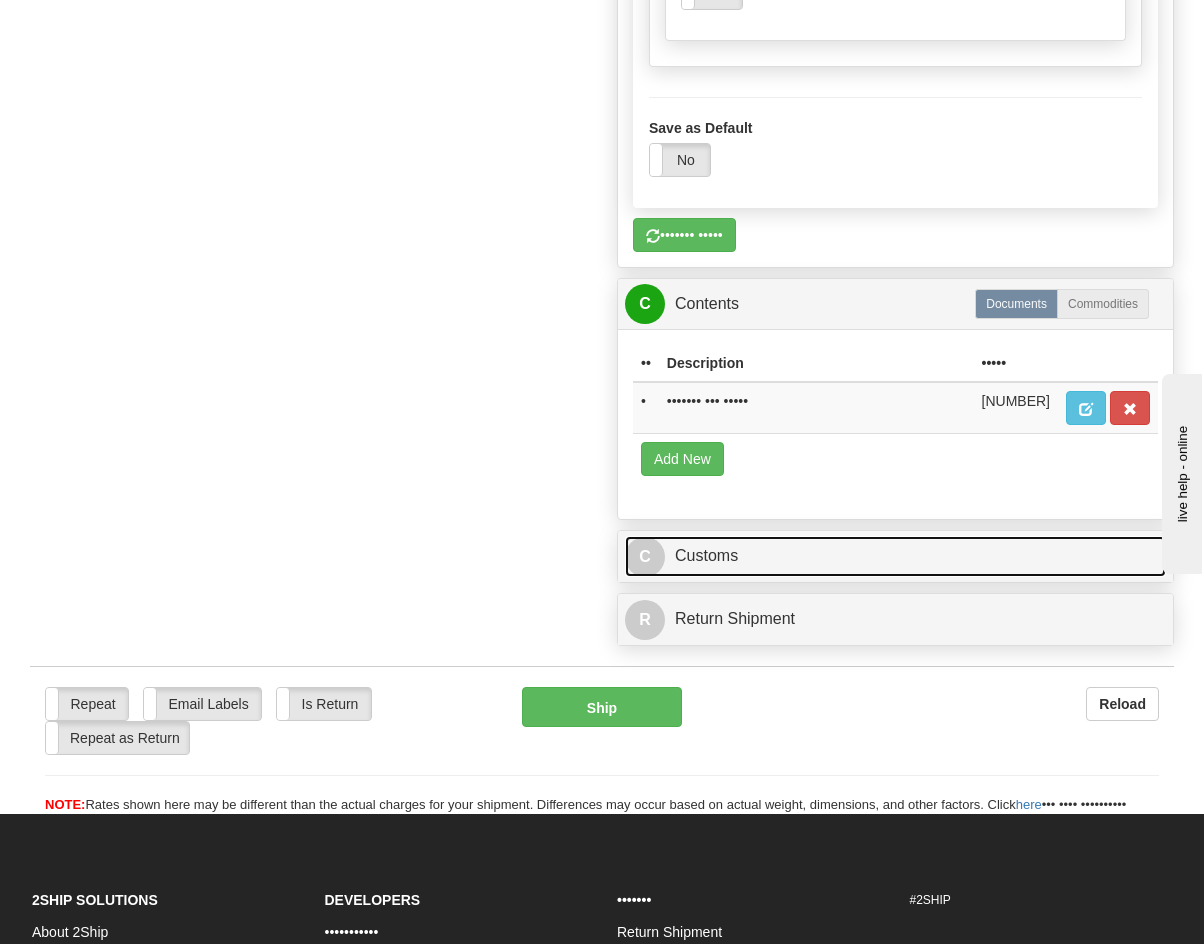 click on "C Customs" at bounding box center (895, 556) 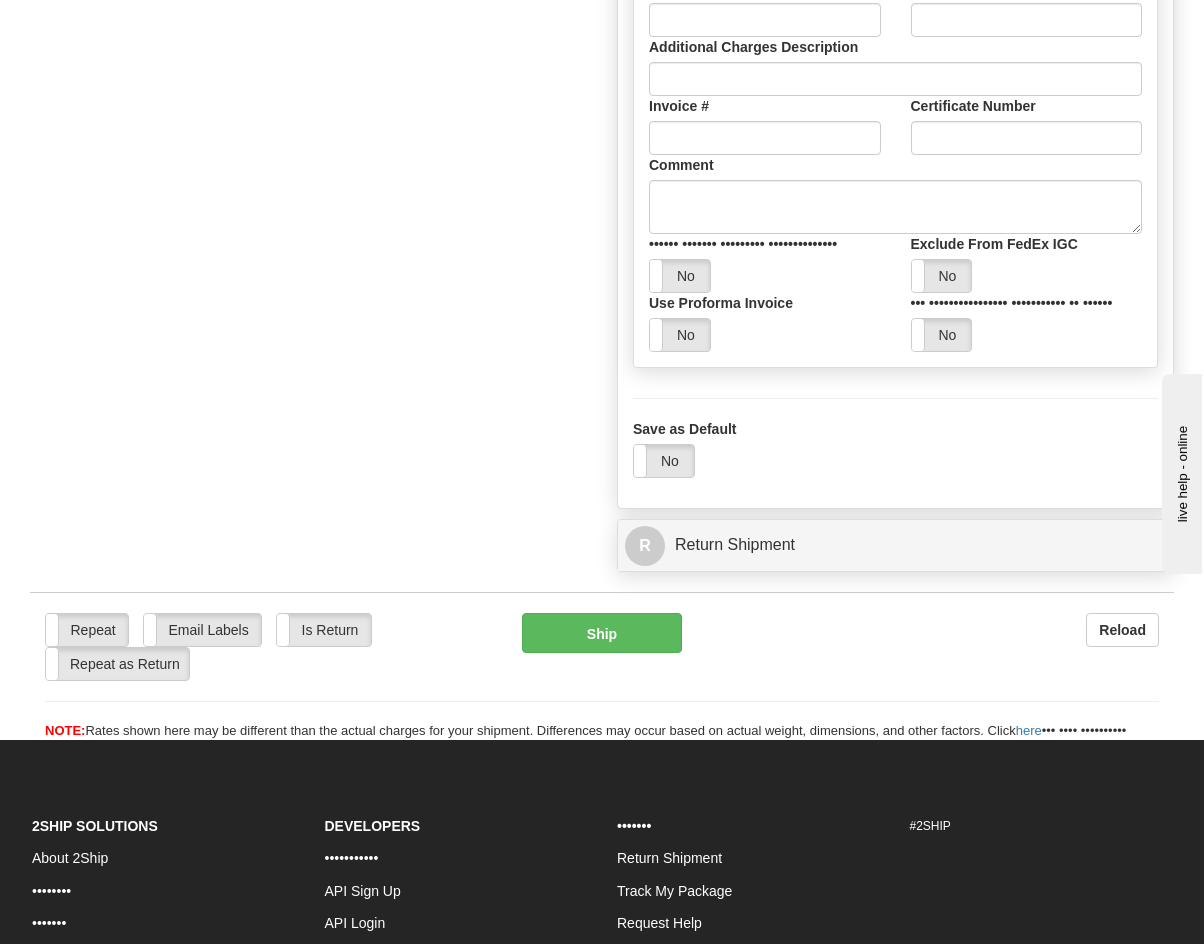 scroll, scrollTop: 2800, scrollLeft: 0, axis: vertical 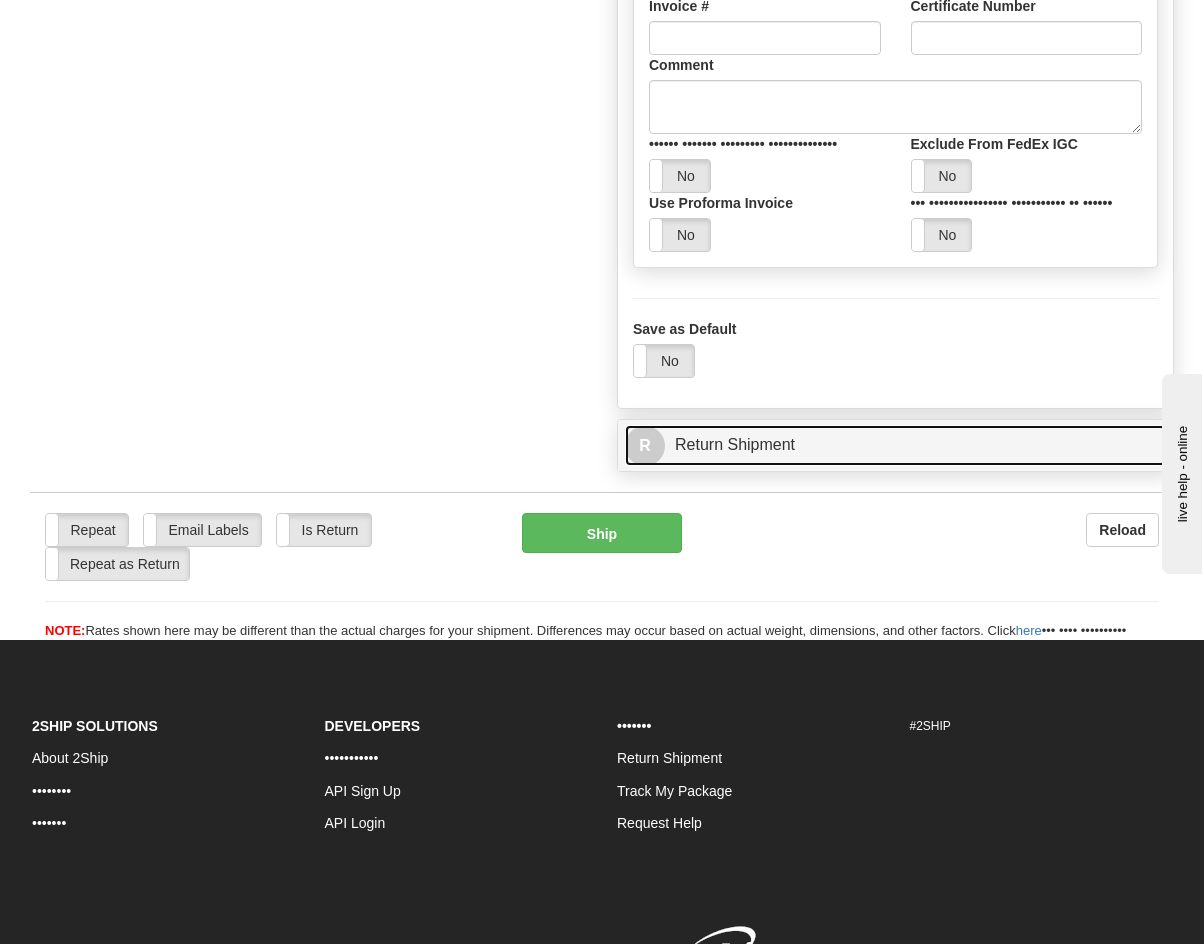 click on "R Return Shipment" at bounding box center [895, 445] 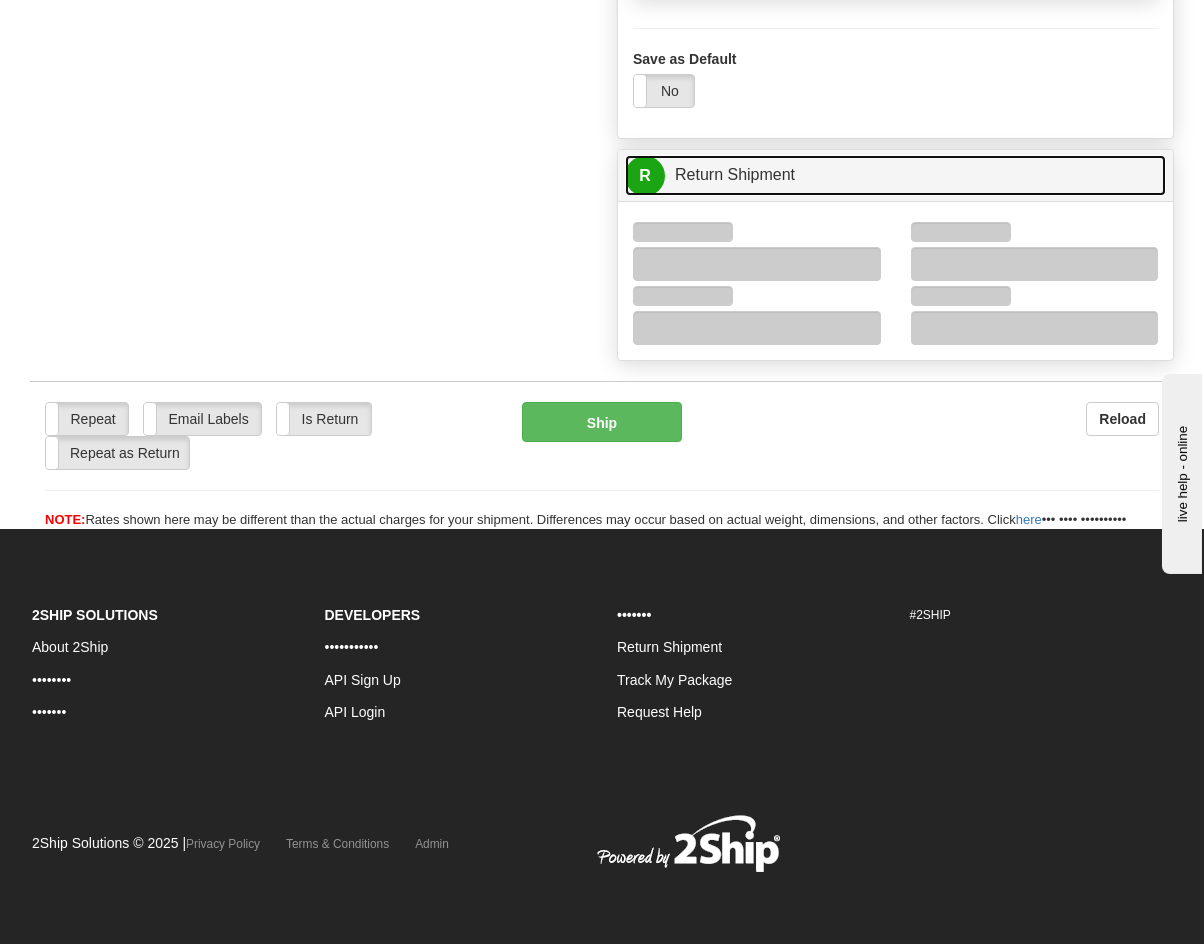 scroll, scrollTop: 3135, scrollLeft: 0, axis: vertical 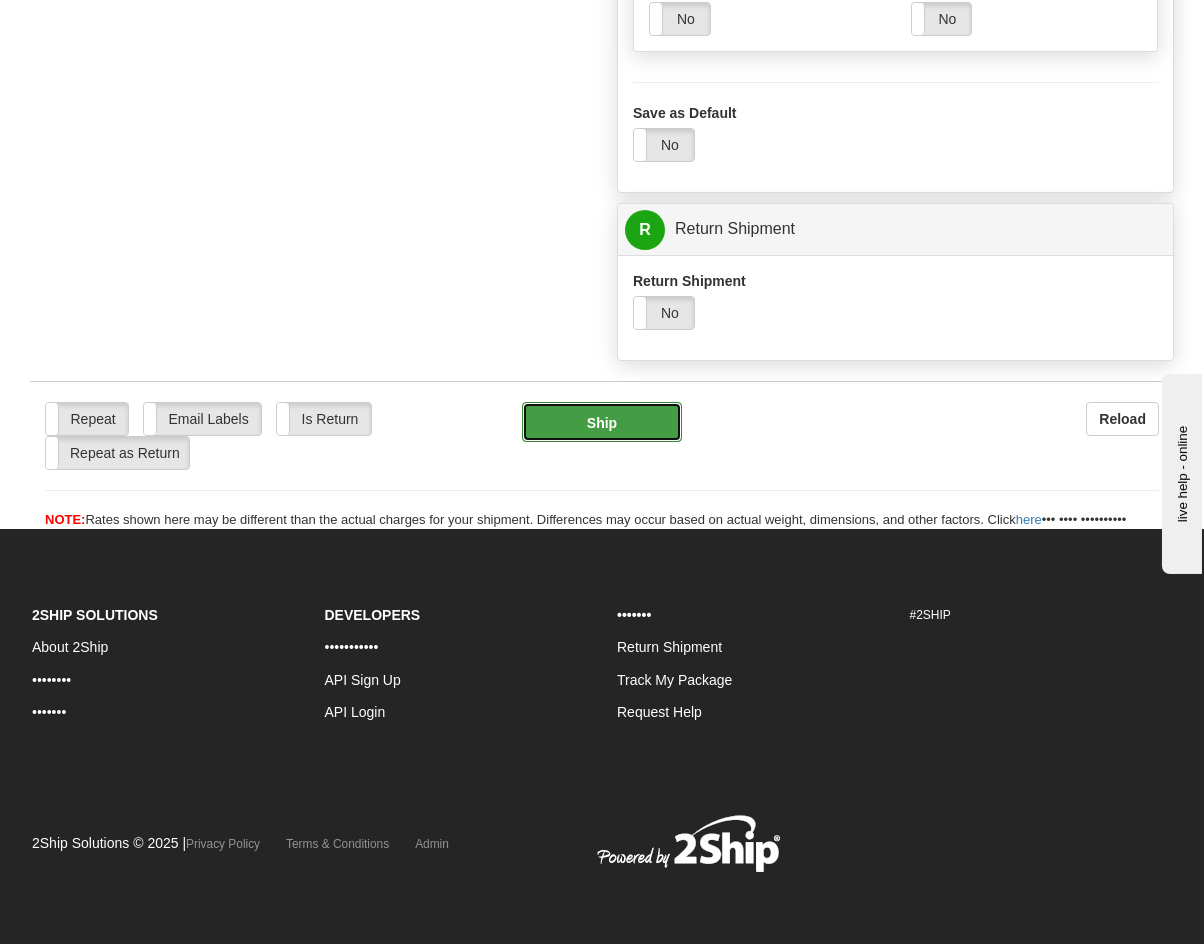 click on "Ship" at bounding box center [602, 422] 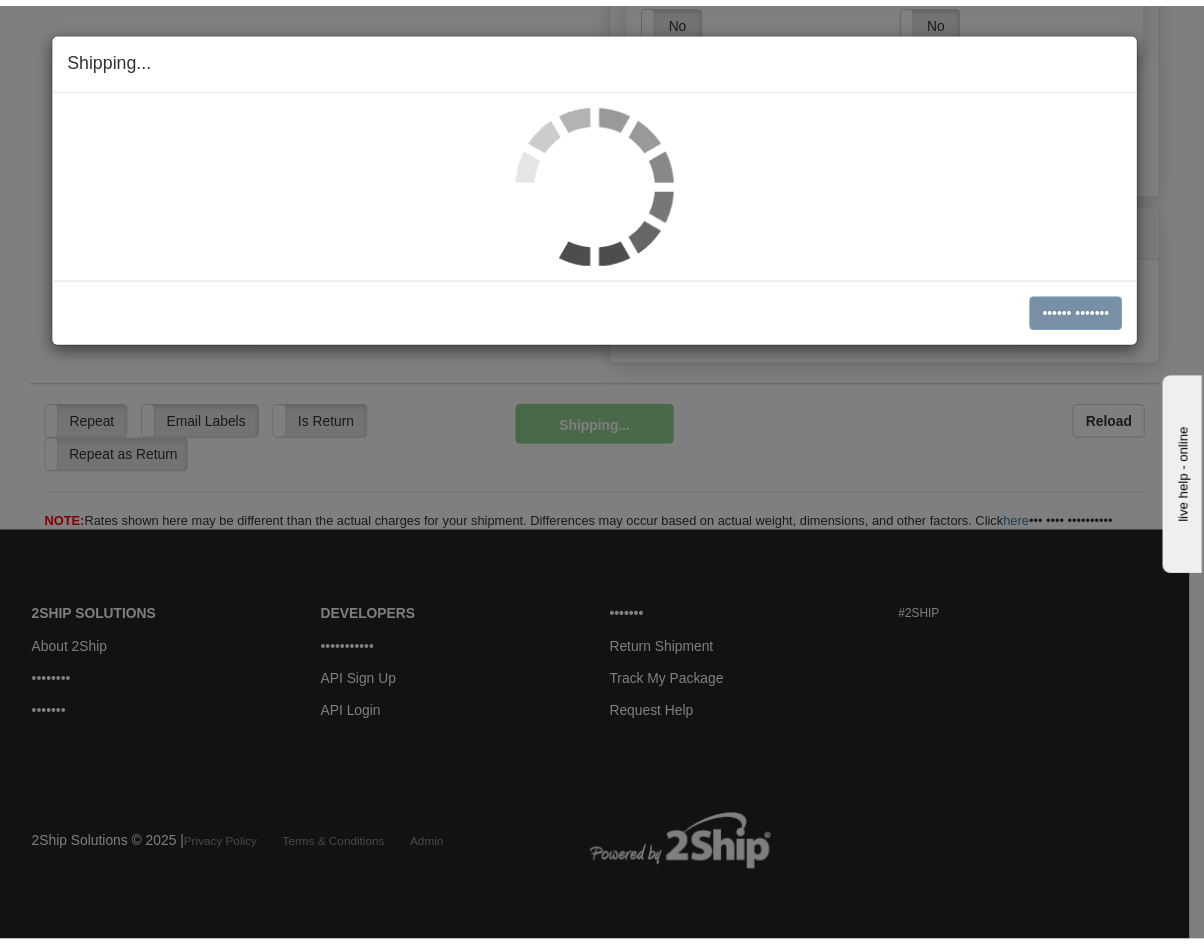scroll, scrollTop: 2535, scrollLeft: 0, axis: vertical 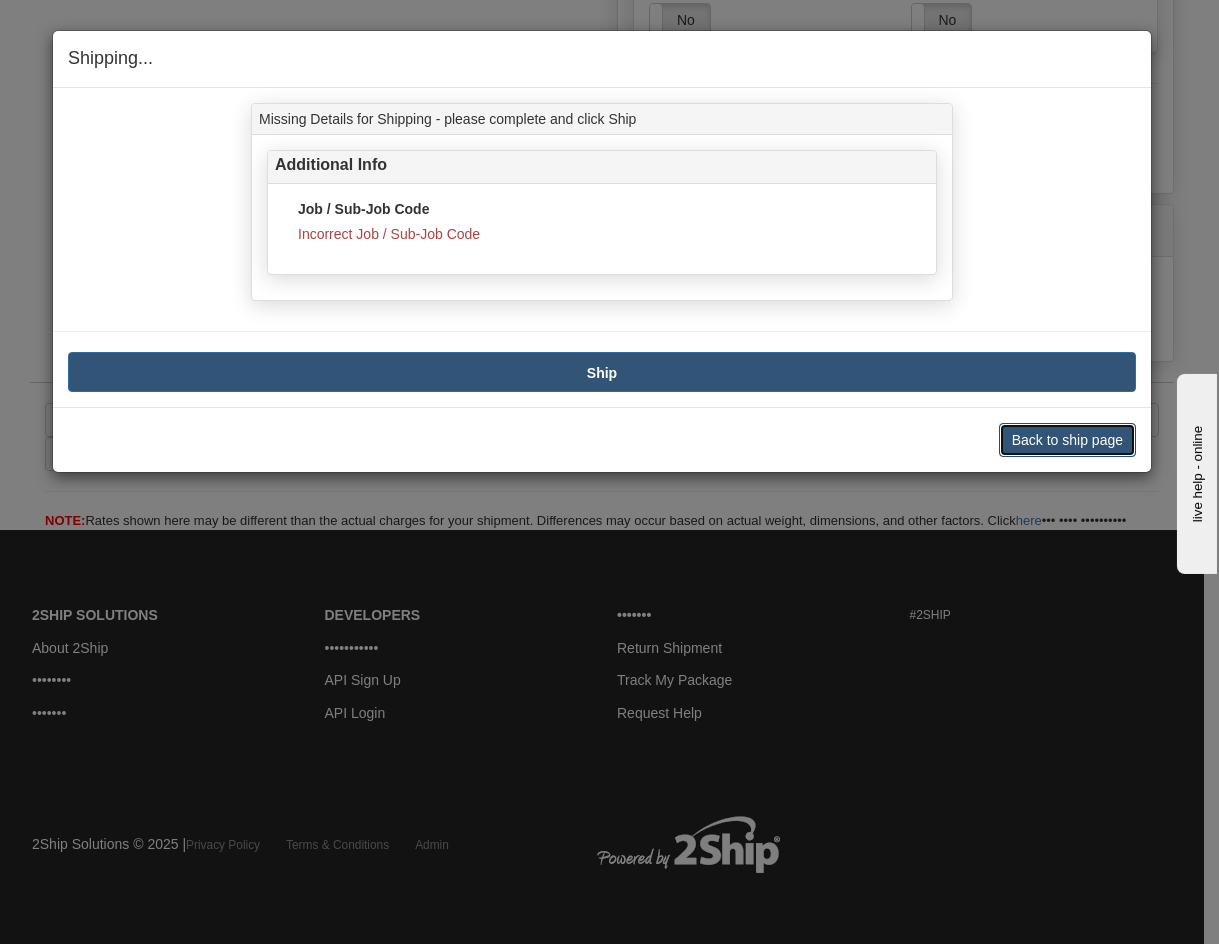 click on "Back to ship page" at bounding box center (1067, 440) 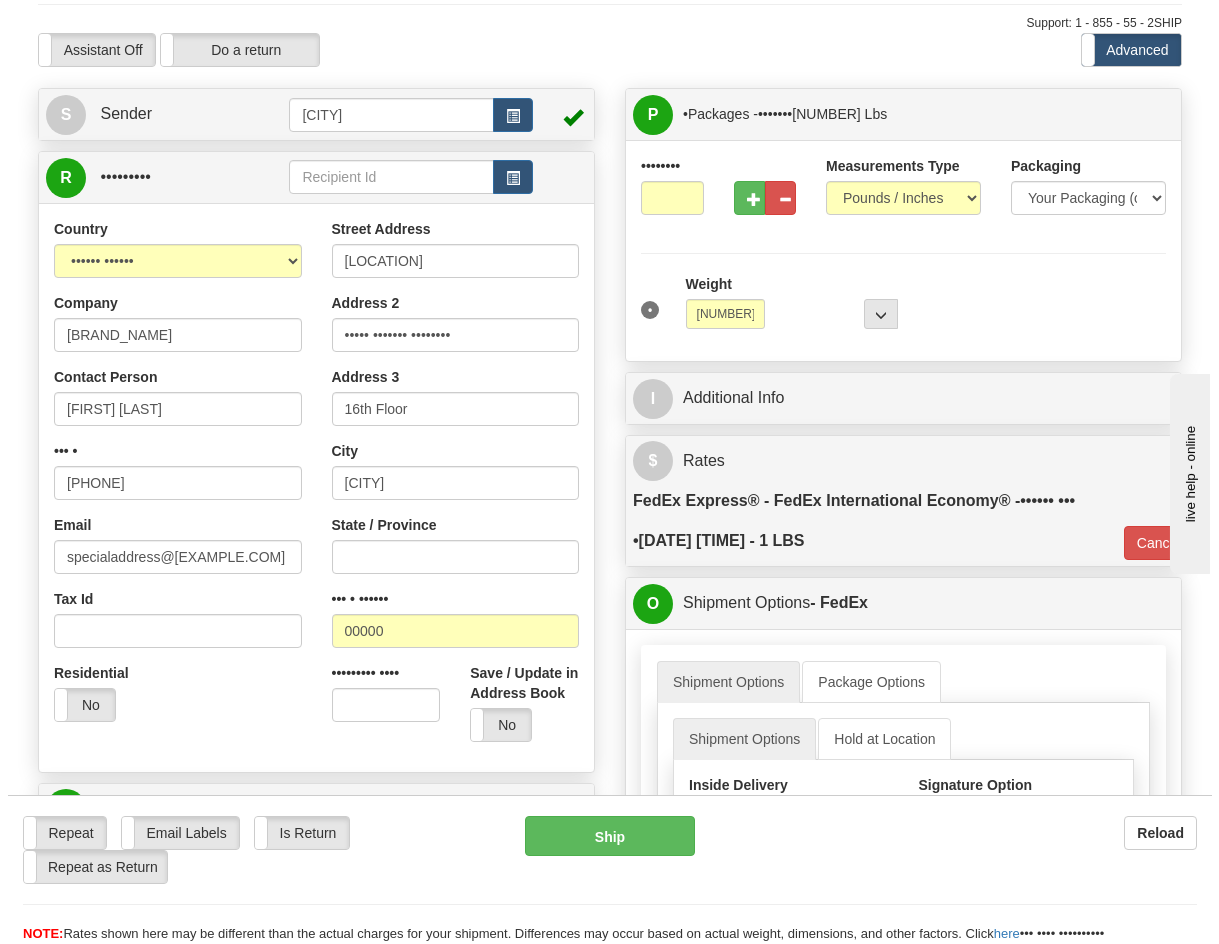 scroll, scrollTop: 0, scrollLeft: 0, axis: both 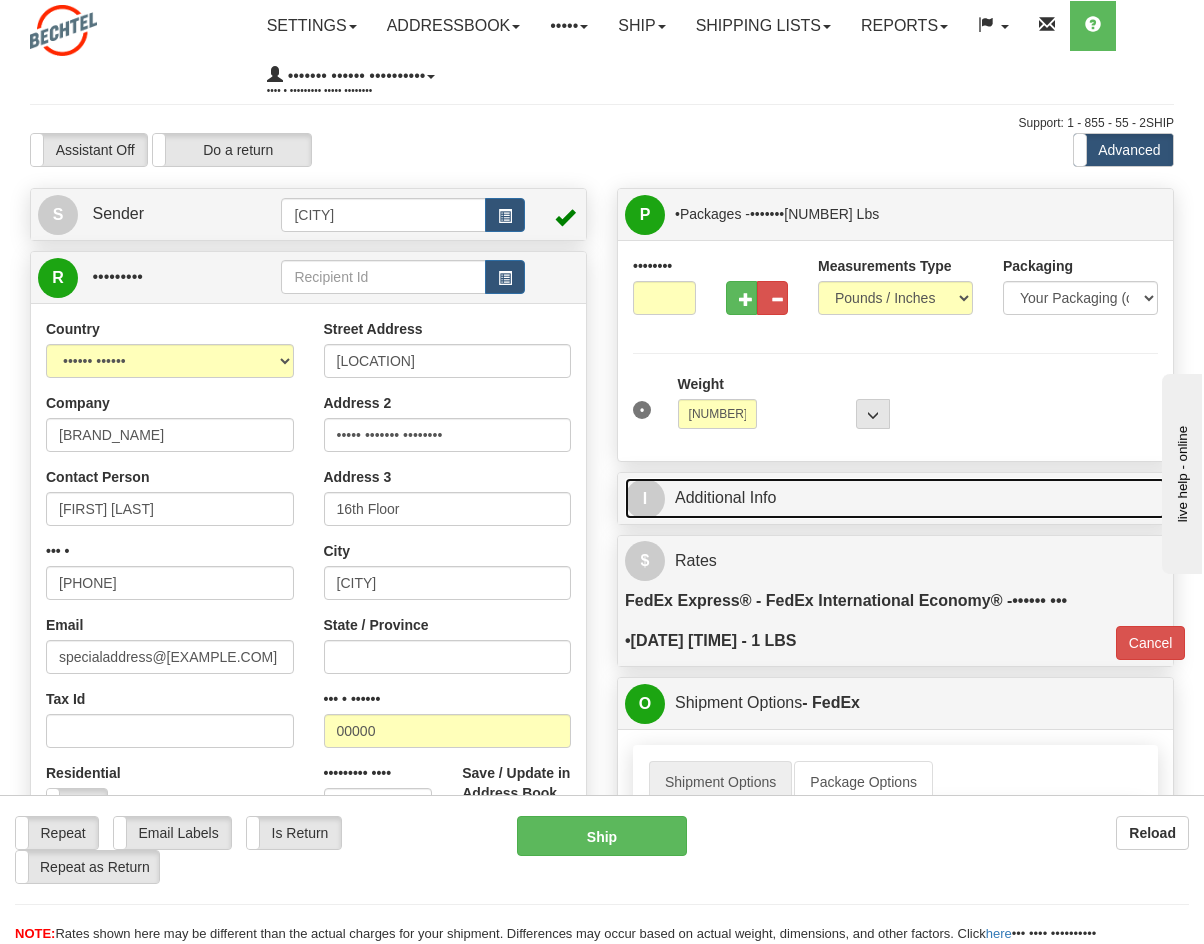 click on "• •••••••••• ••••" at bounding box center (895, 498) 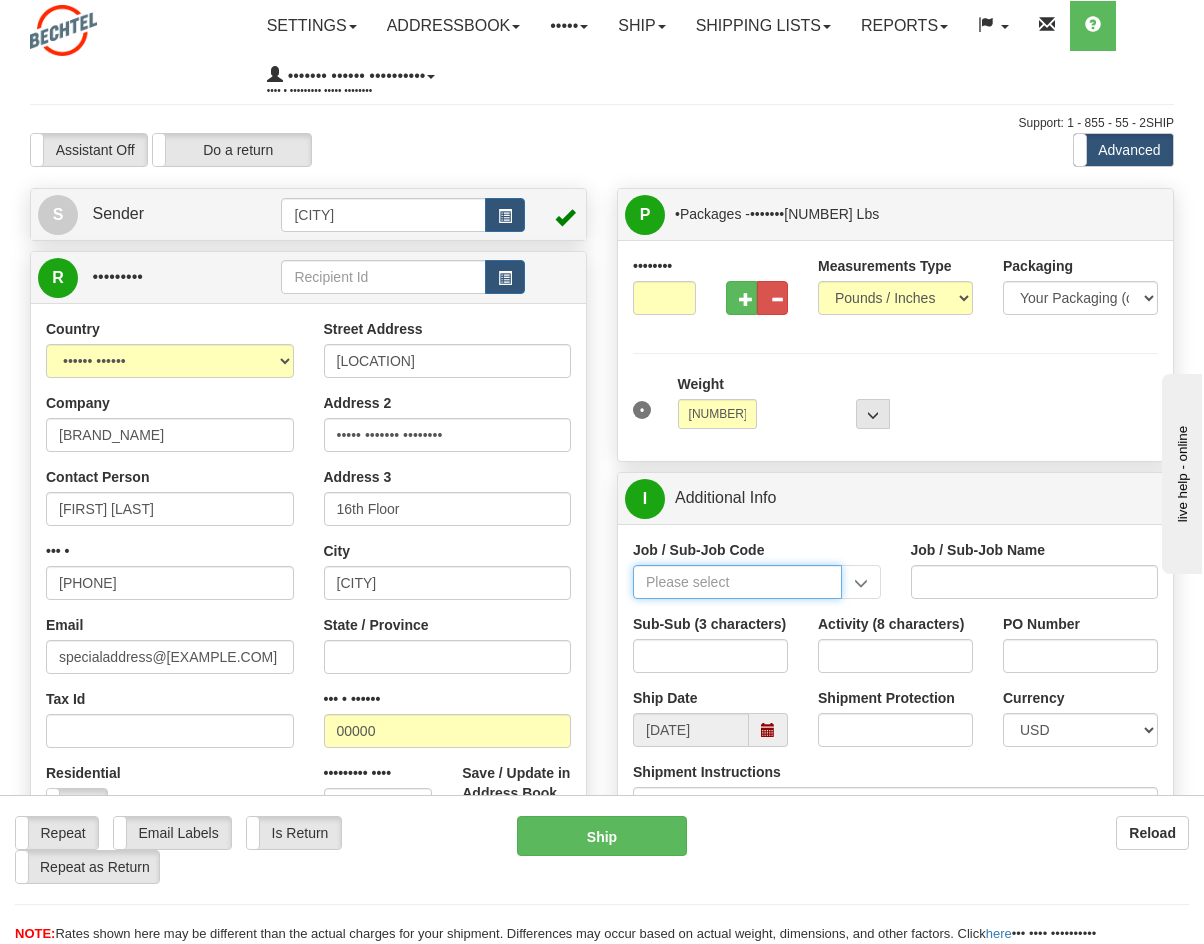 click on "Job / Sub-Job Code" at bounding box center (737, 582) 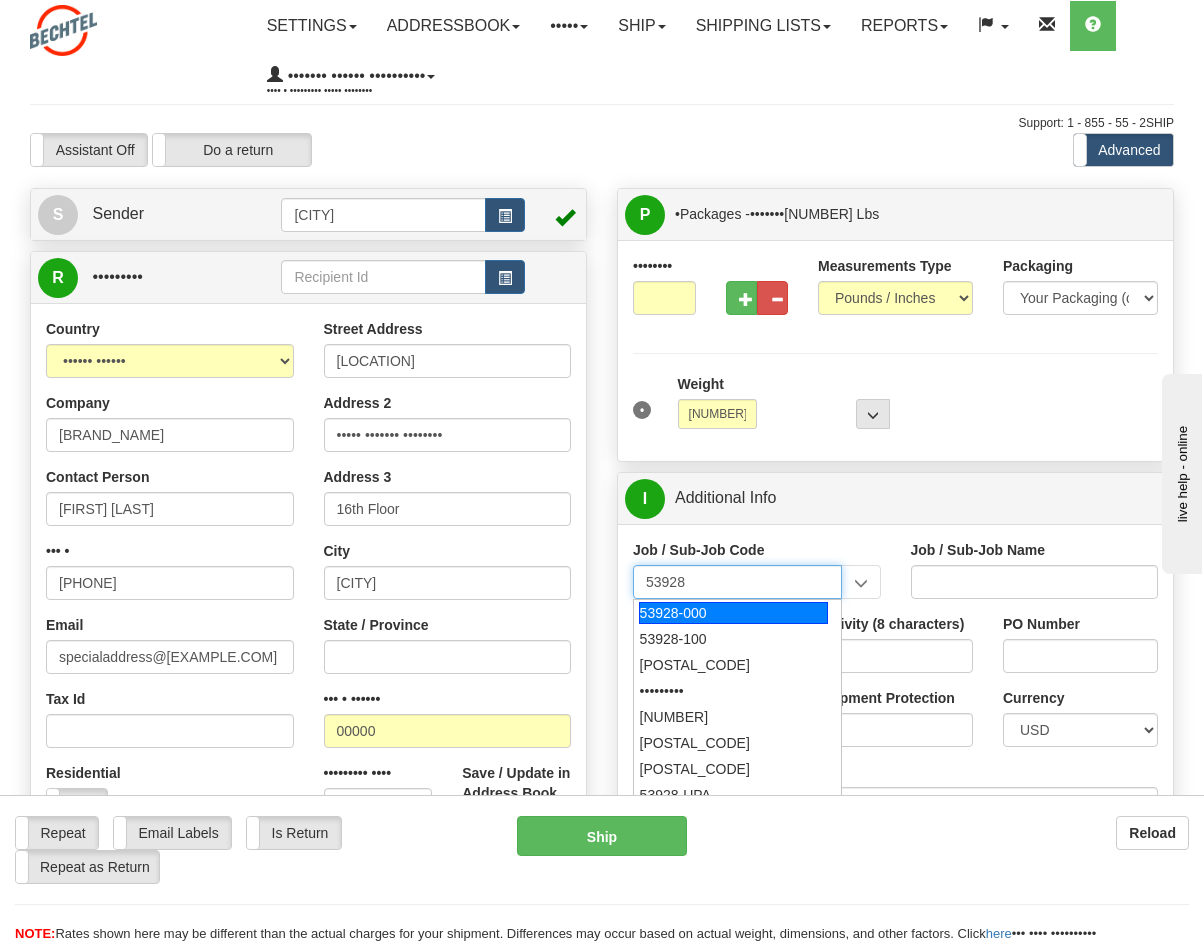 click on "53928-000" at bounding box center [737, 613] 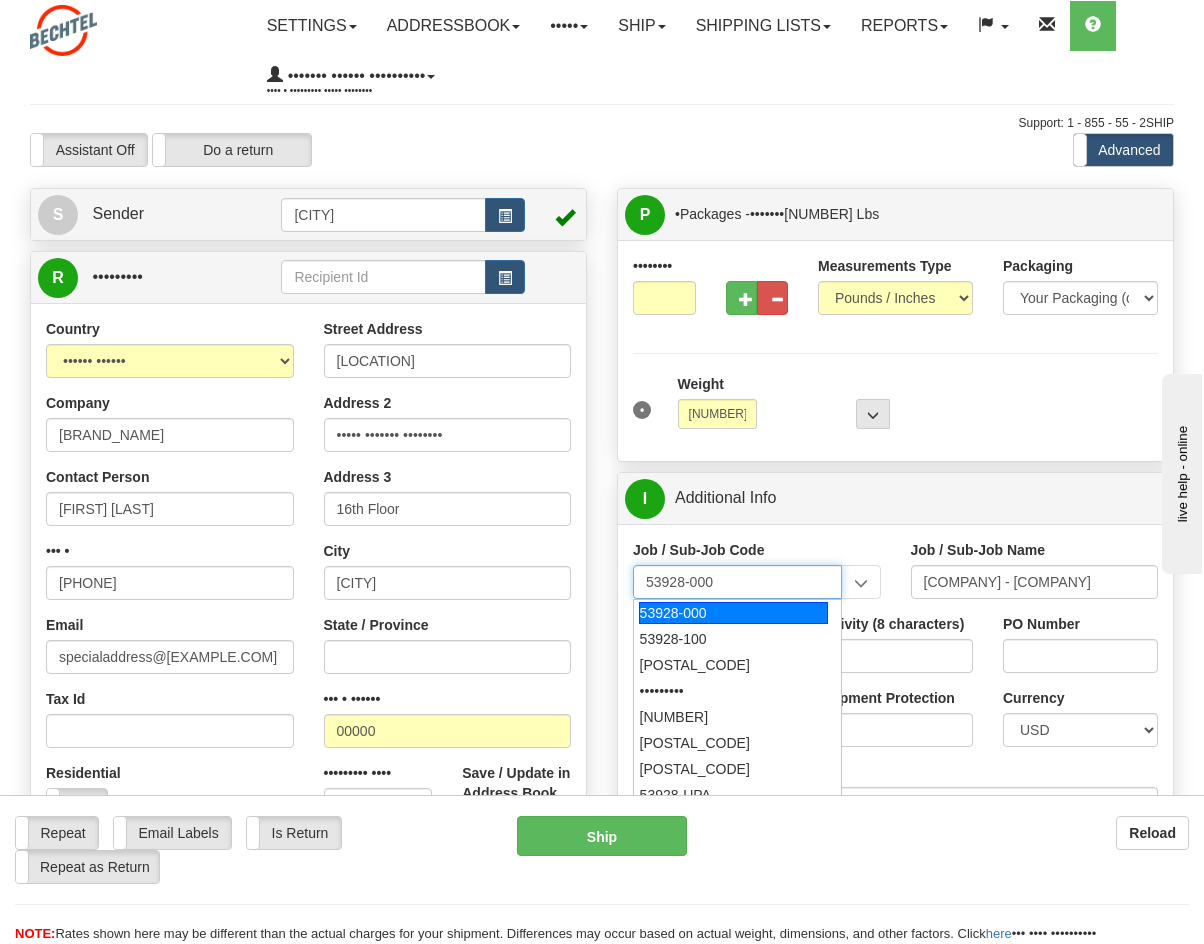 type on "53928-000" 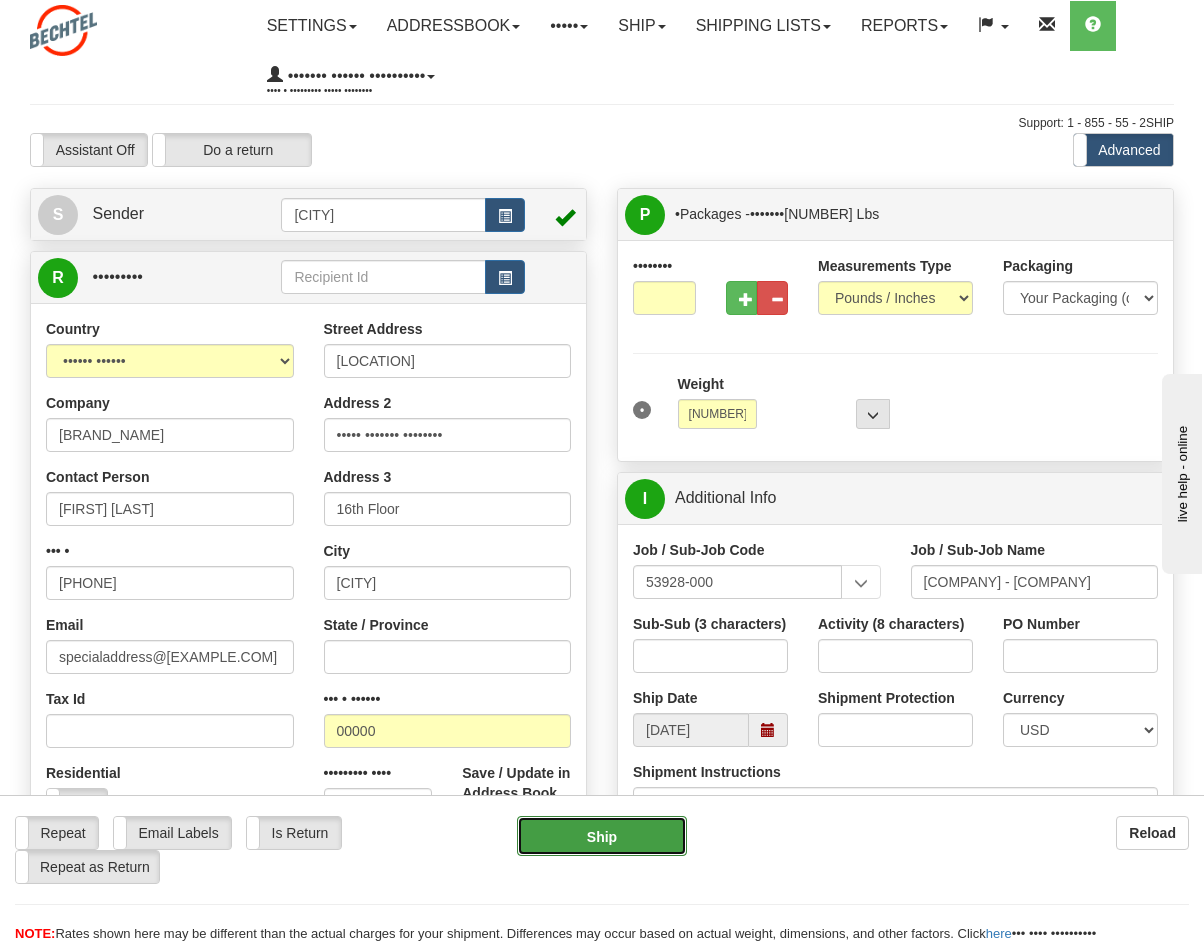 click on "Ship" at bounding box center [602, 836] 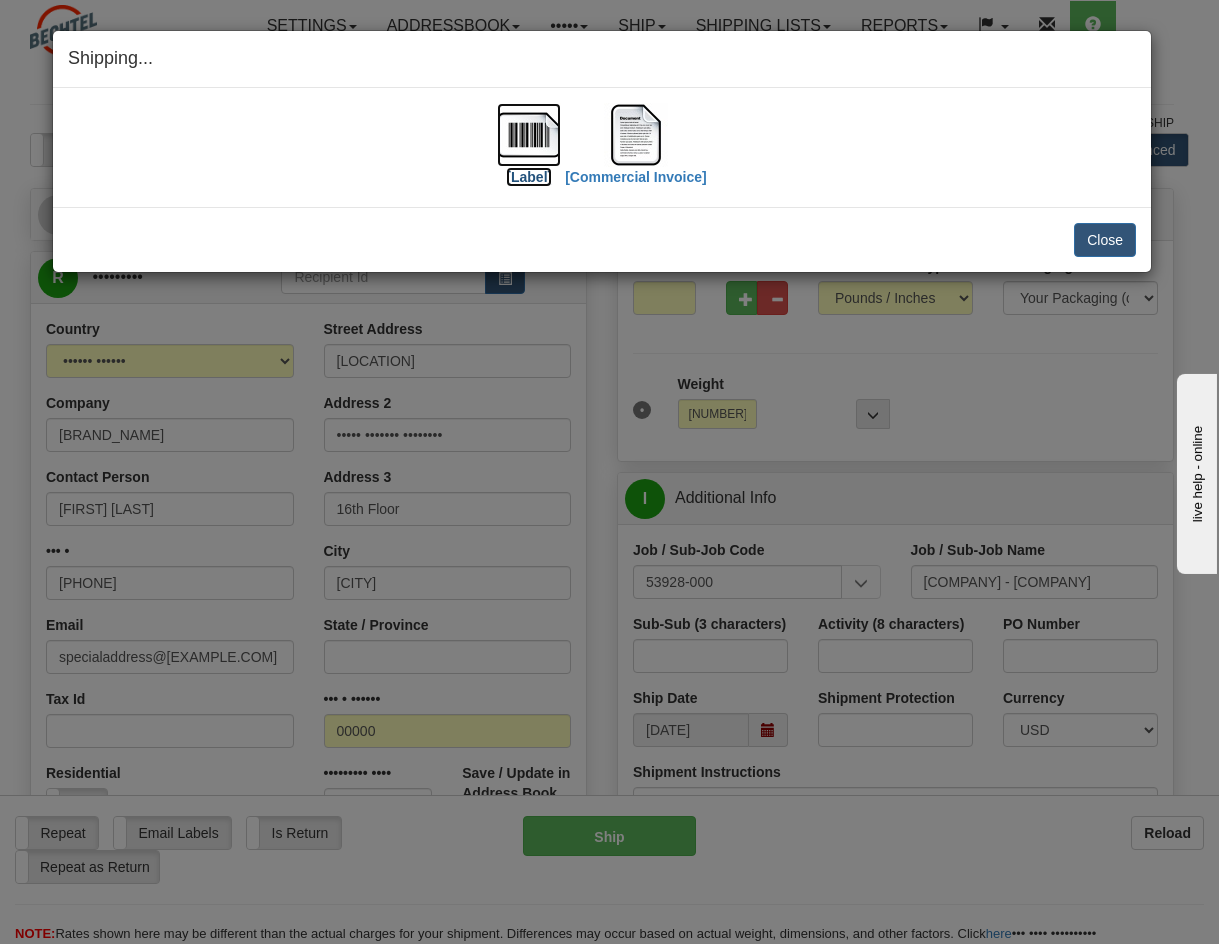 click at bounding box center (529, 135) 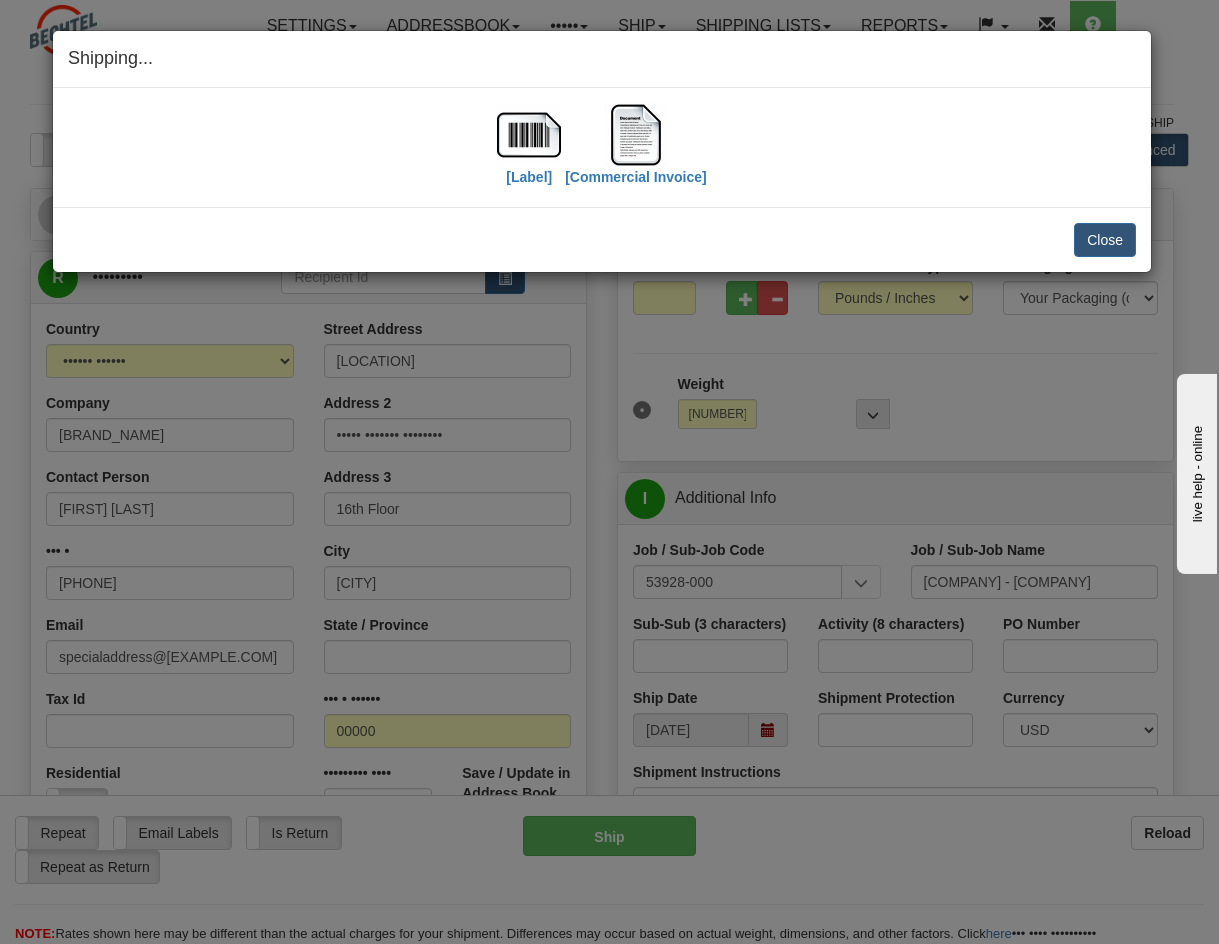 click on "[LABEL]
[COMMERCIAL_INVOICE]
IMPORTANT NOTICE
Embassy / Consulate / Government Building / Hospital Collection
Email   [EMAIL]  with  ALL  relevant Documents
Please use the Collection reference and Waybill number as the Subject line.
We are unable to Collect if these documents are not provided" at bounding box center [602, 147] 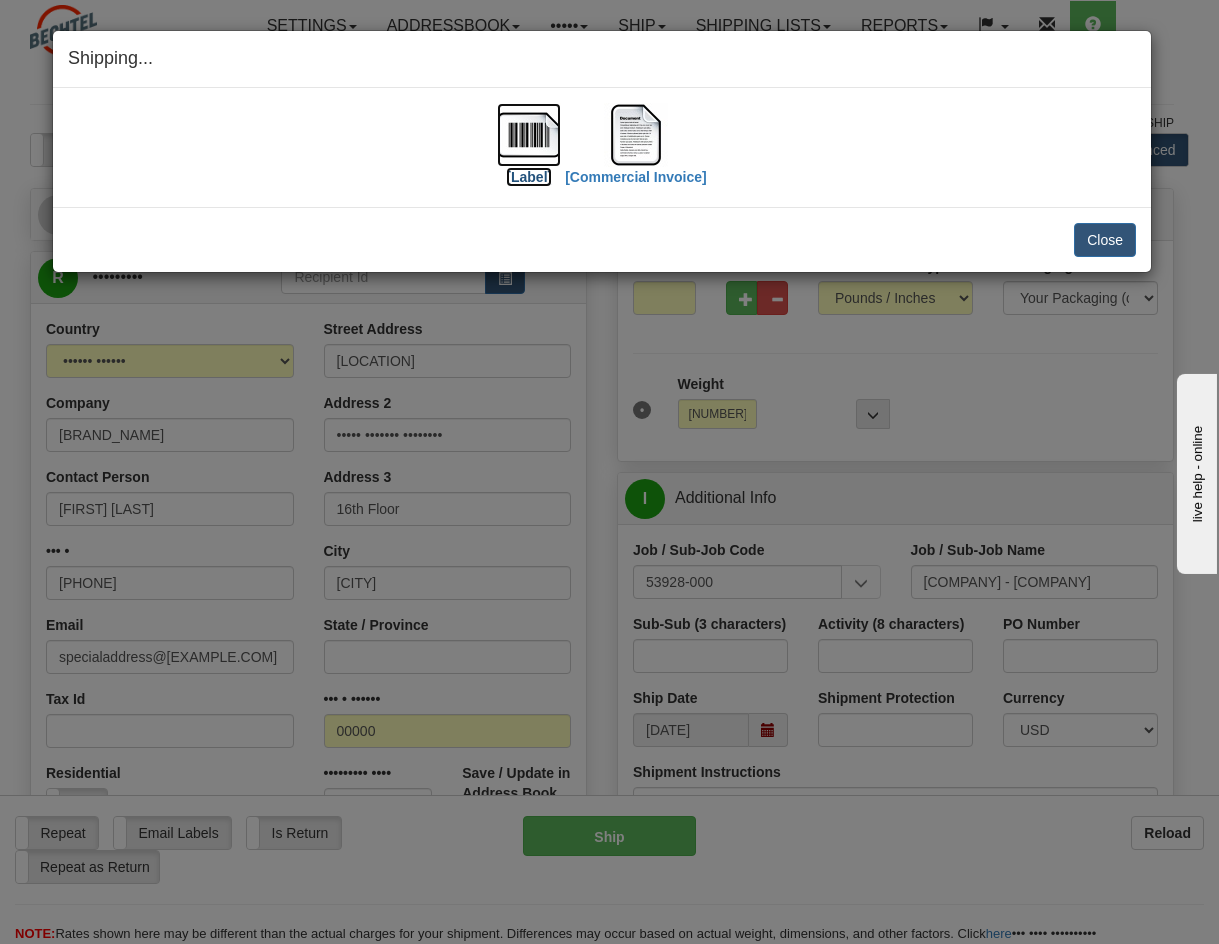 click at bounding box center (529, 135) 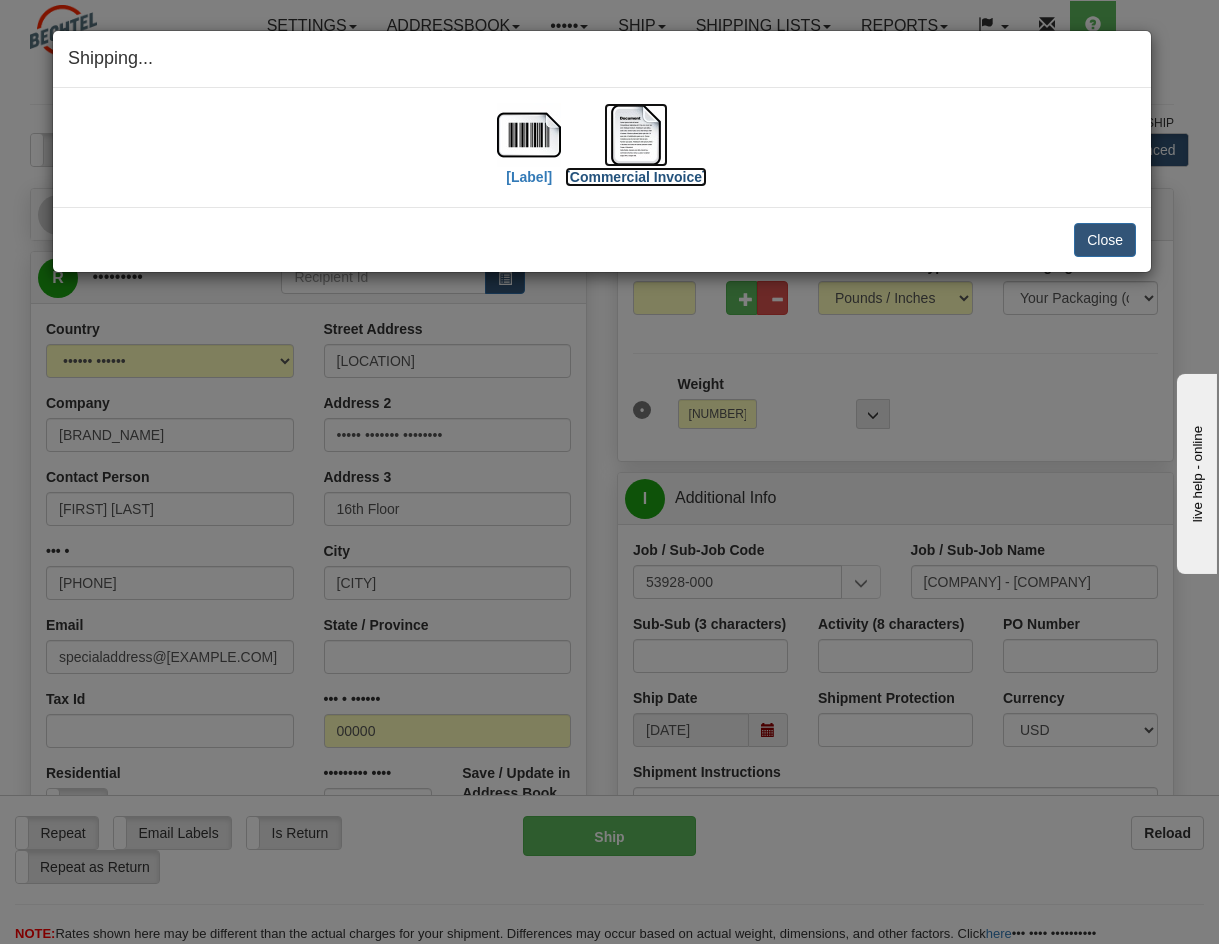 click at bounding box center (636, 135) 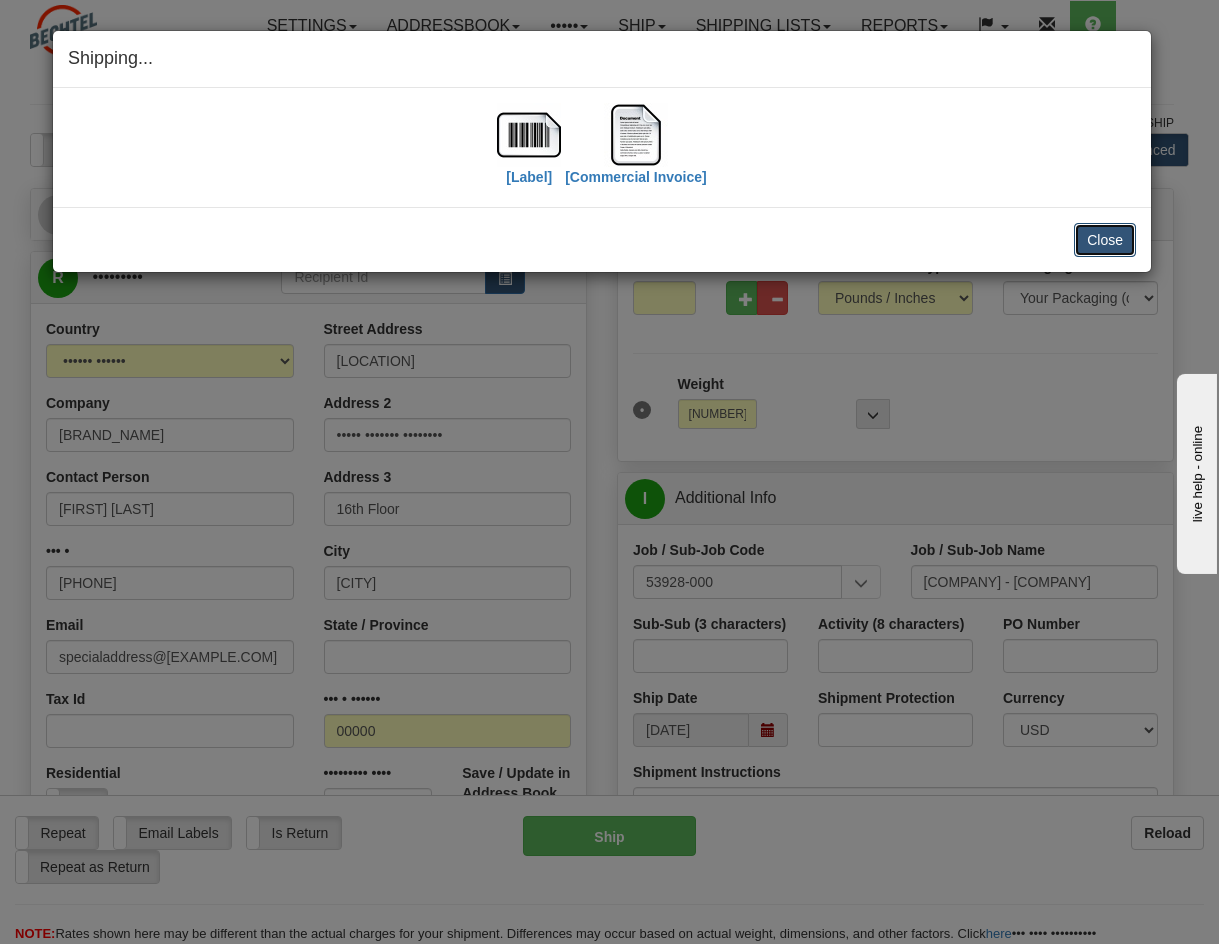 click on "Close" at bounding box center [1105, 240] 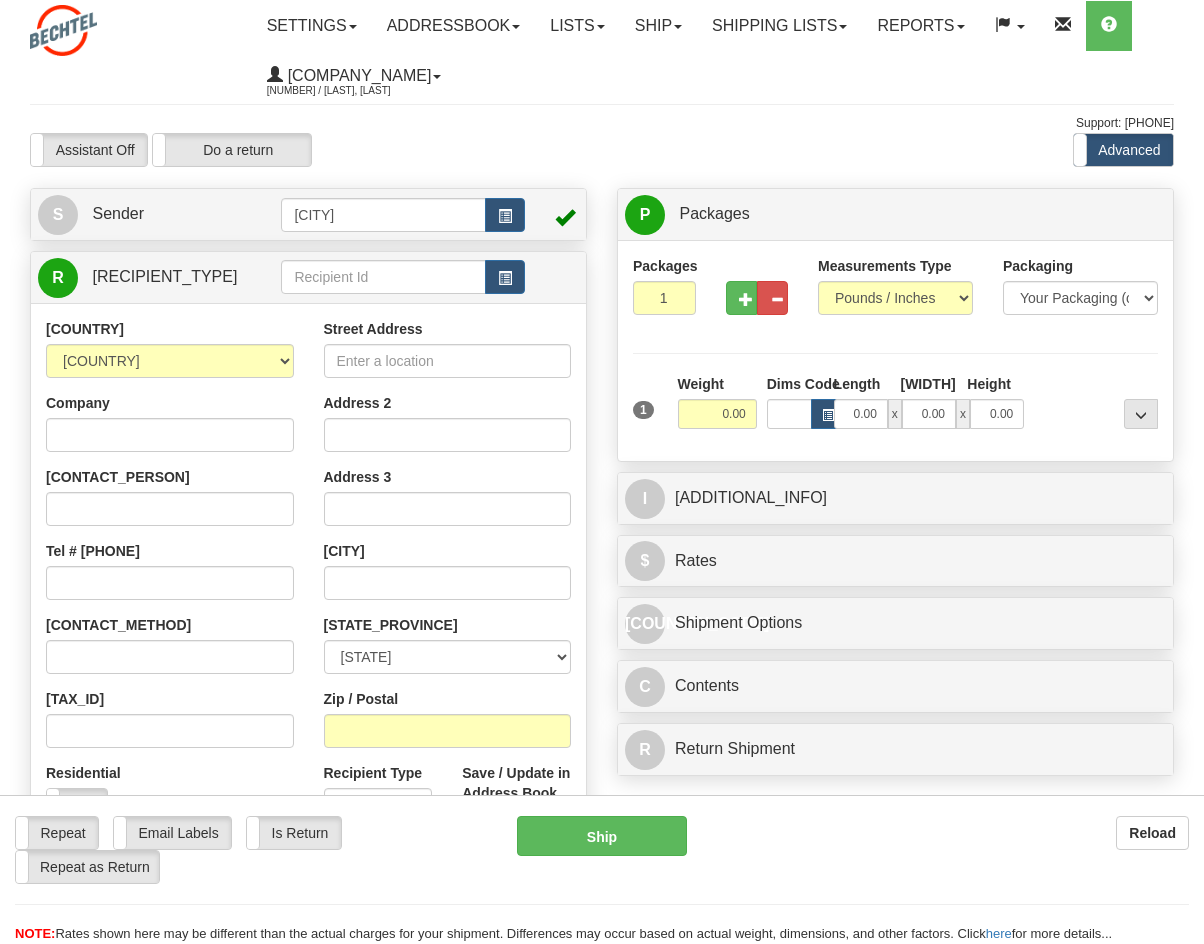 scroll, scrollTop: 0, scrollLeft: 0, axis: both 